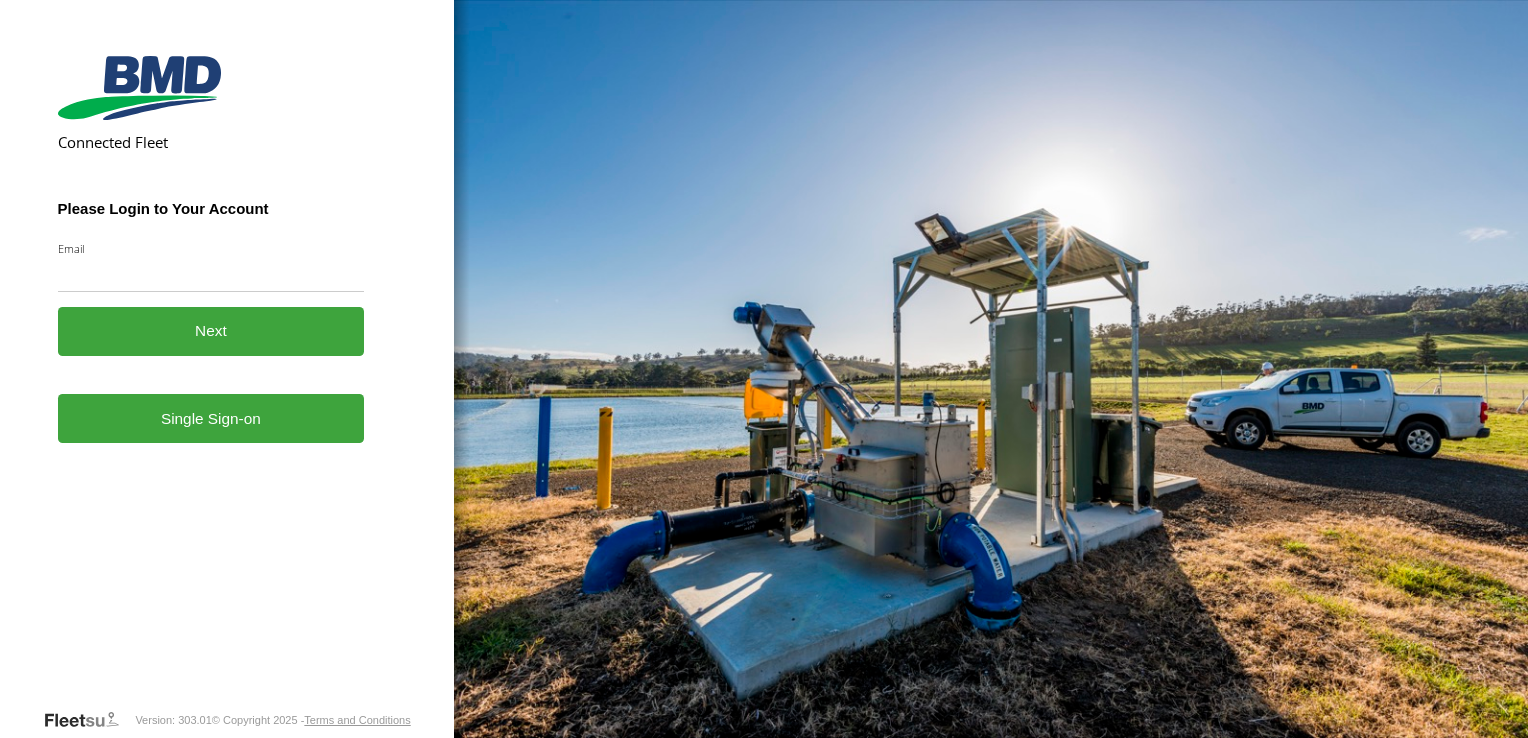 click on "Email" at bounding box center [211, 274] 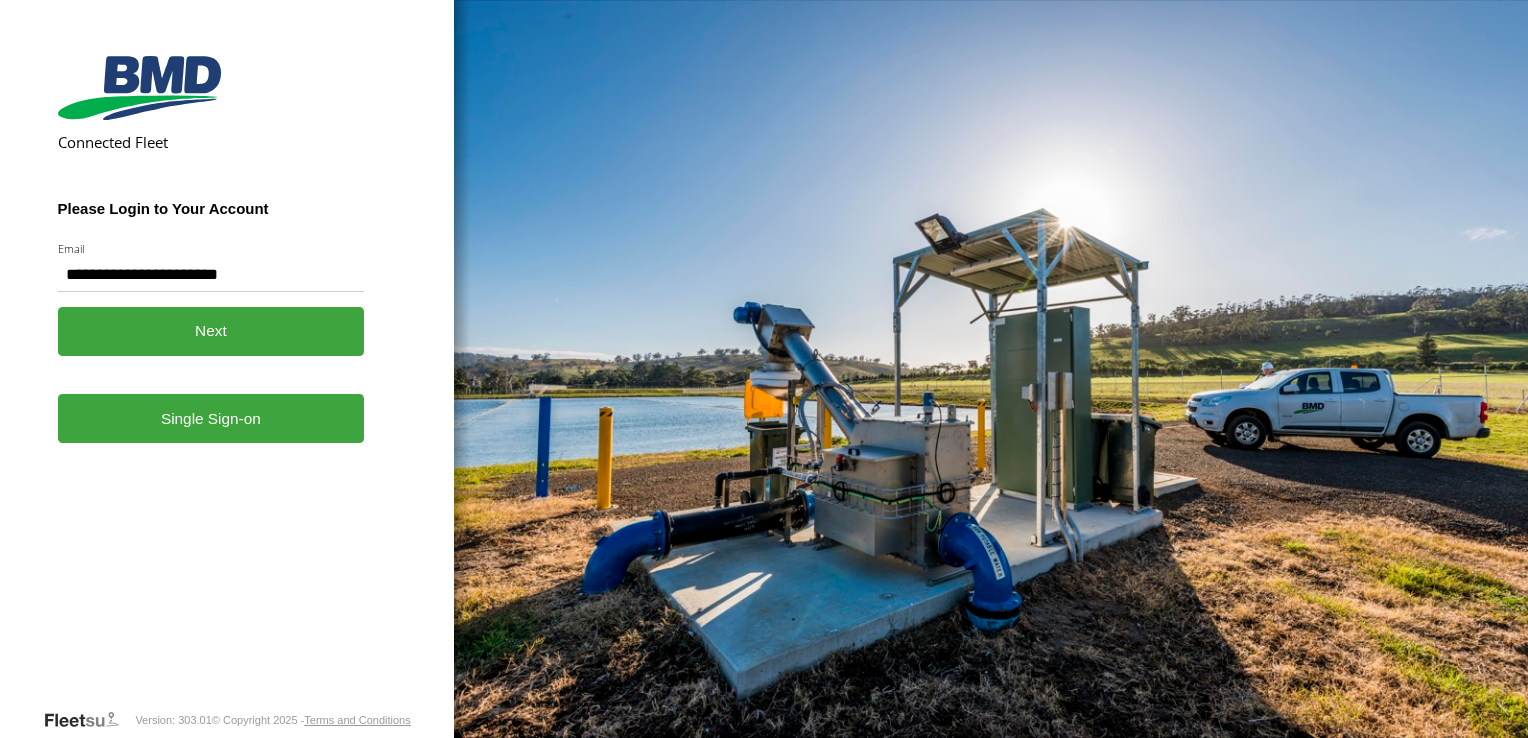 click on "Single Sign-on" at bounding box center [211, 418] 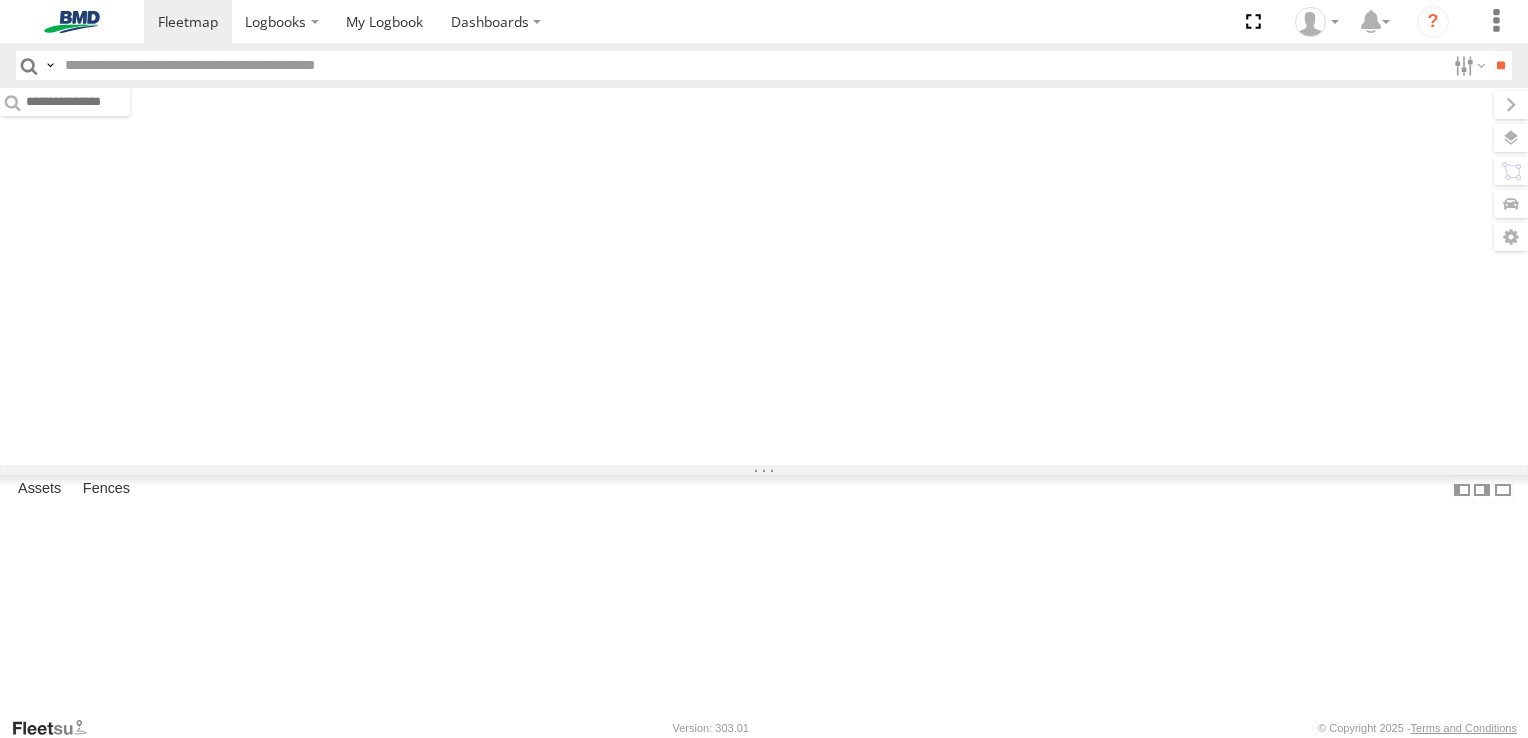 scroll, scrollTop: 0, scrollLeft: 0, axis: both 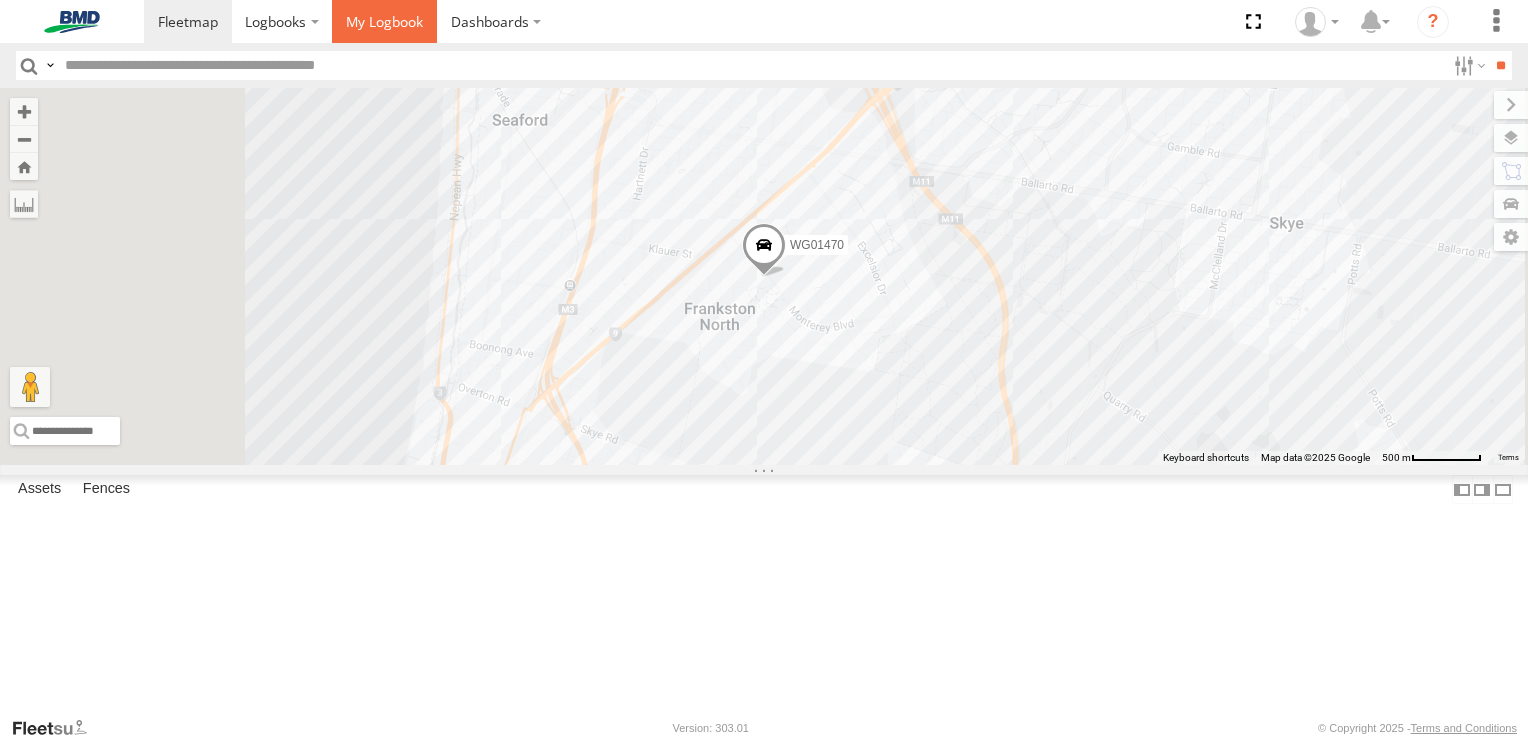 click at bounding box center [384, 21] 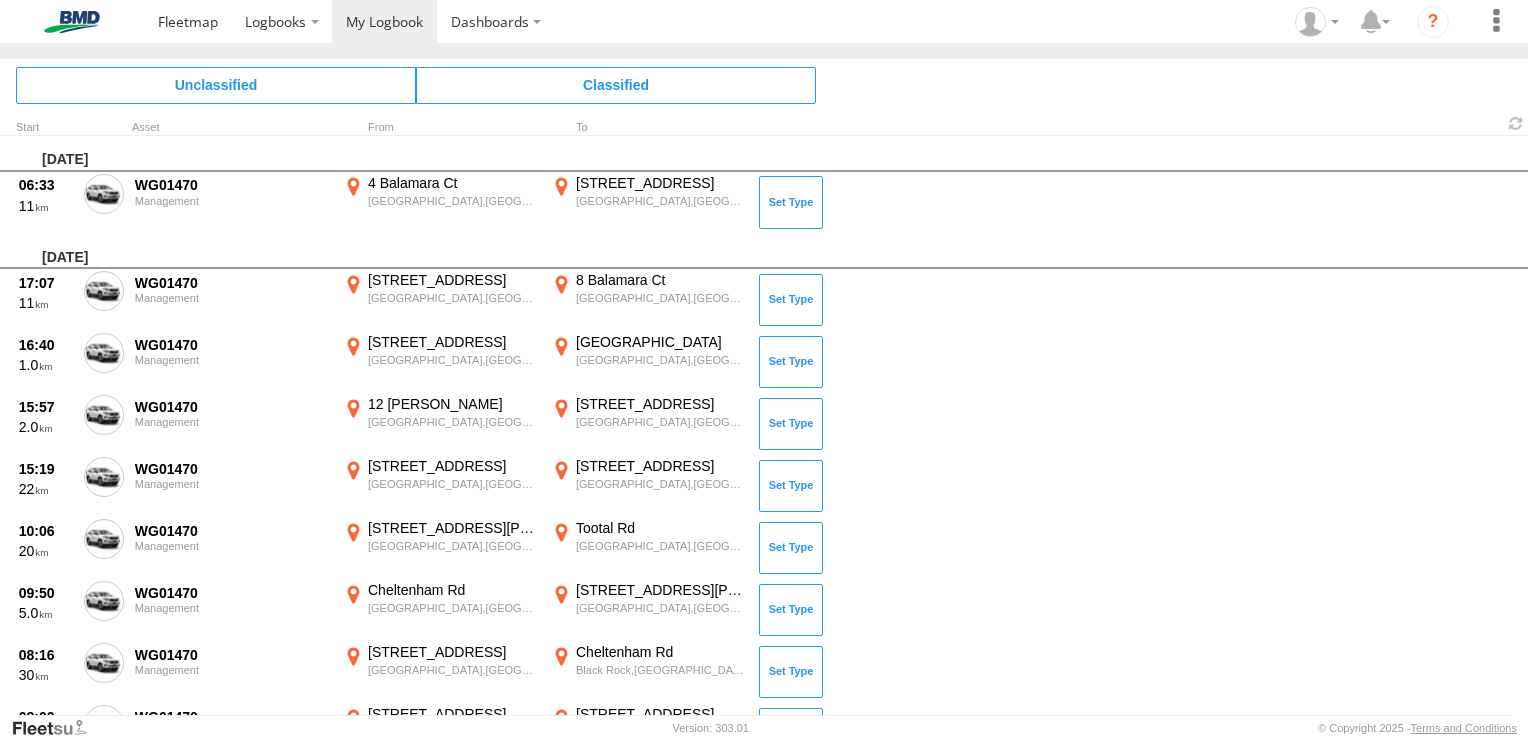 scroll, scrollTop: 0, scrollLeft: 0, axis: both 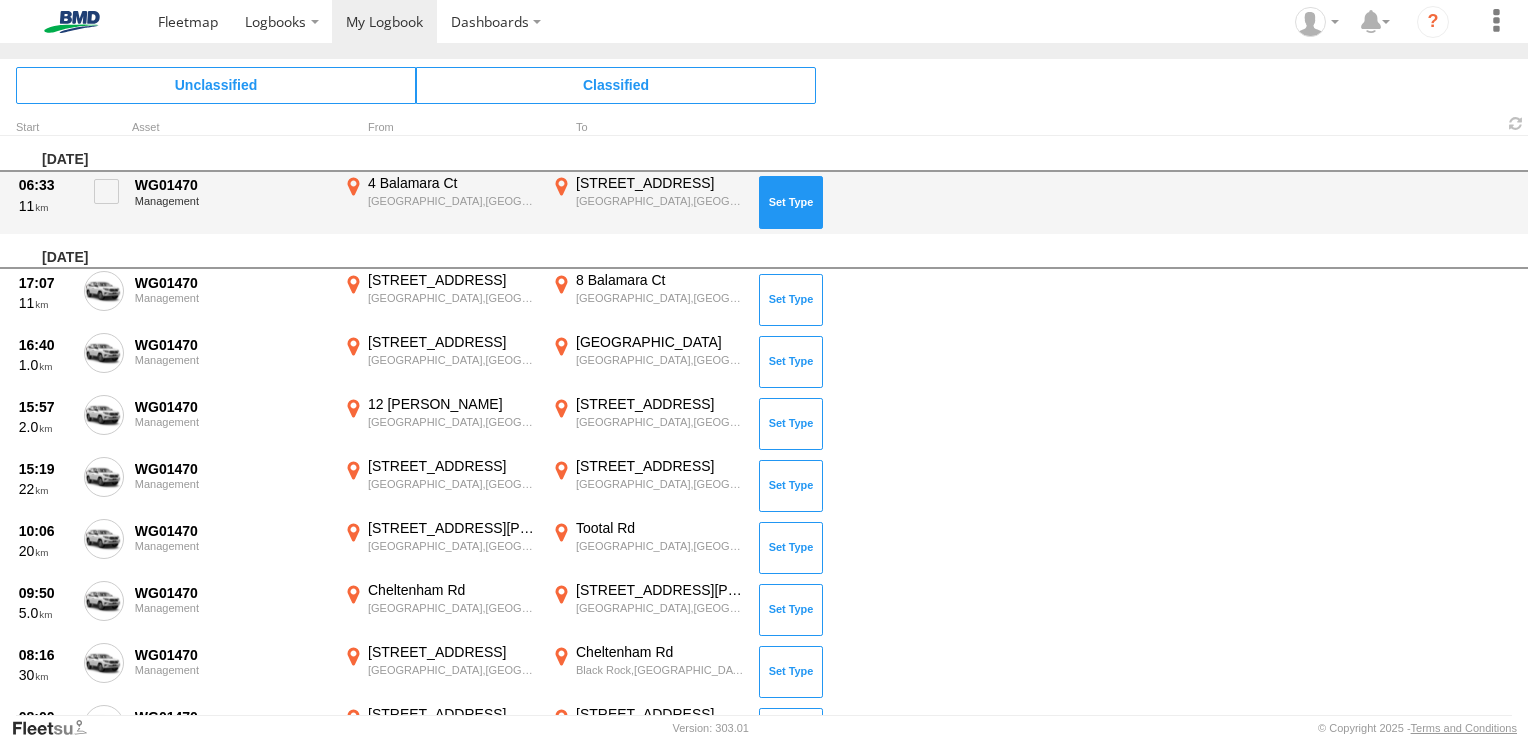 click at bounding box center [791, 202] 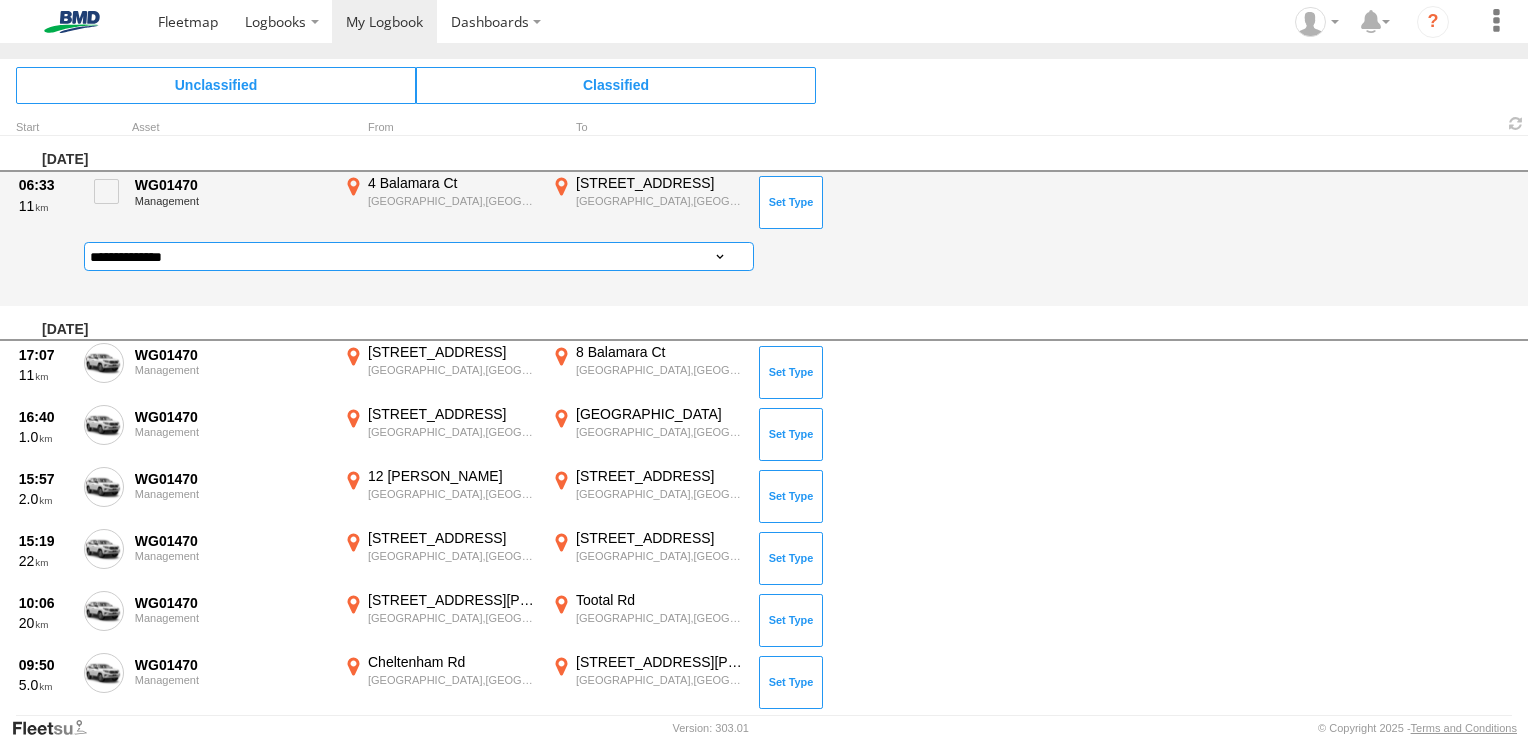 click on "**********" at bounding box center [419, 256] 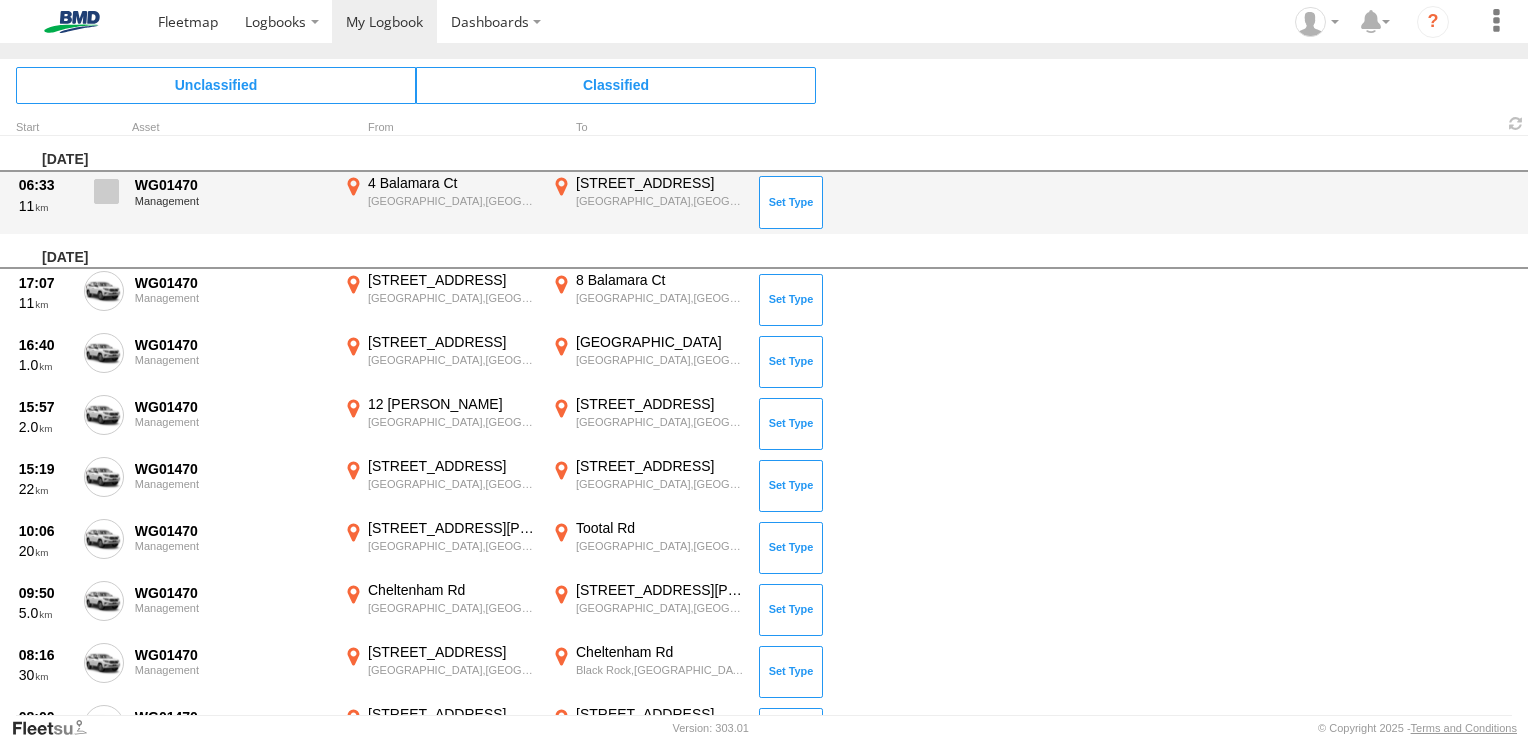 click at bounding box center (106, 191) 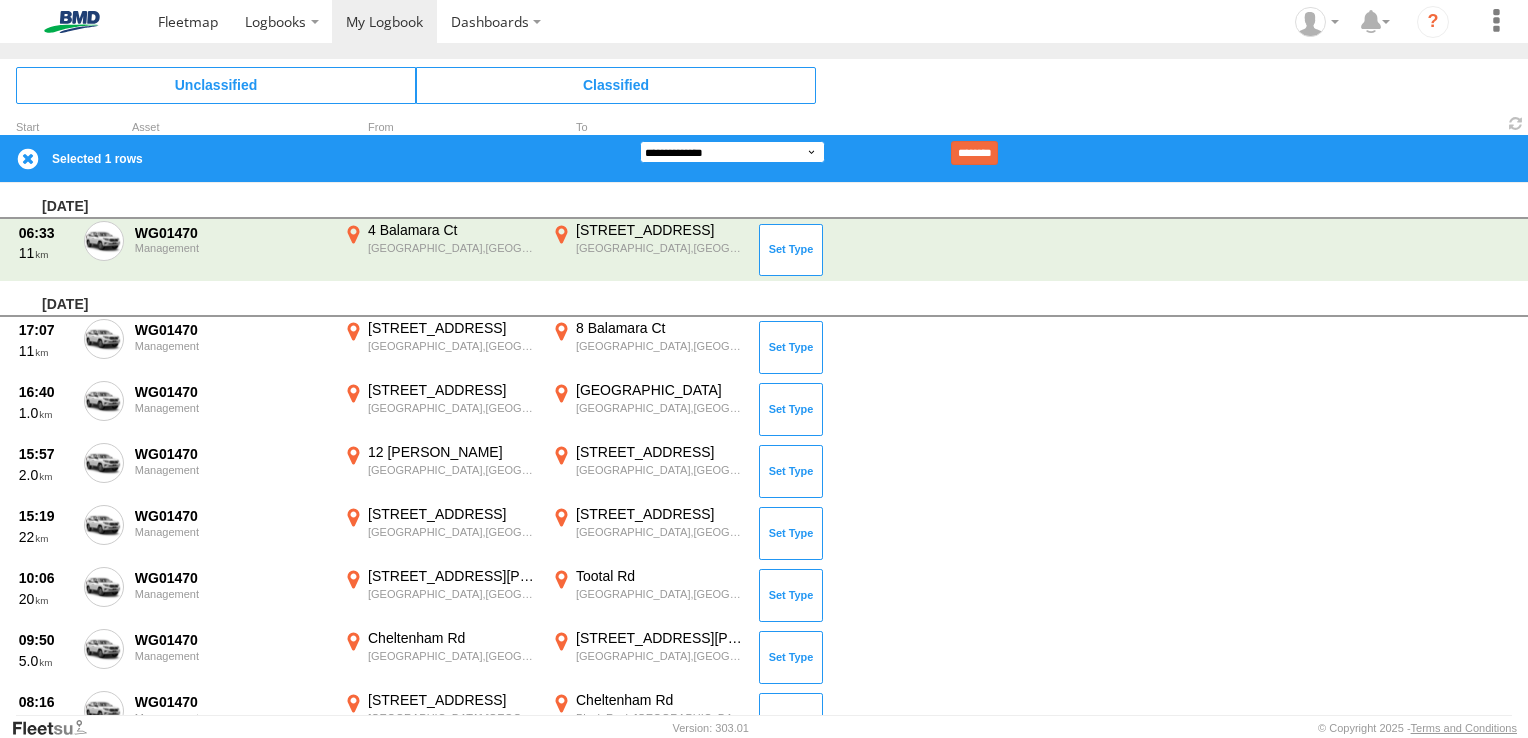 click on "**********" at bounding box center [732, 152] 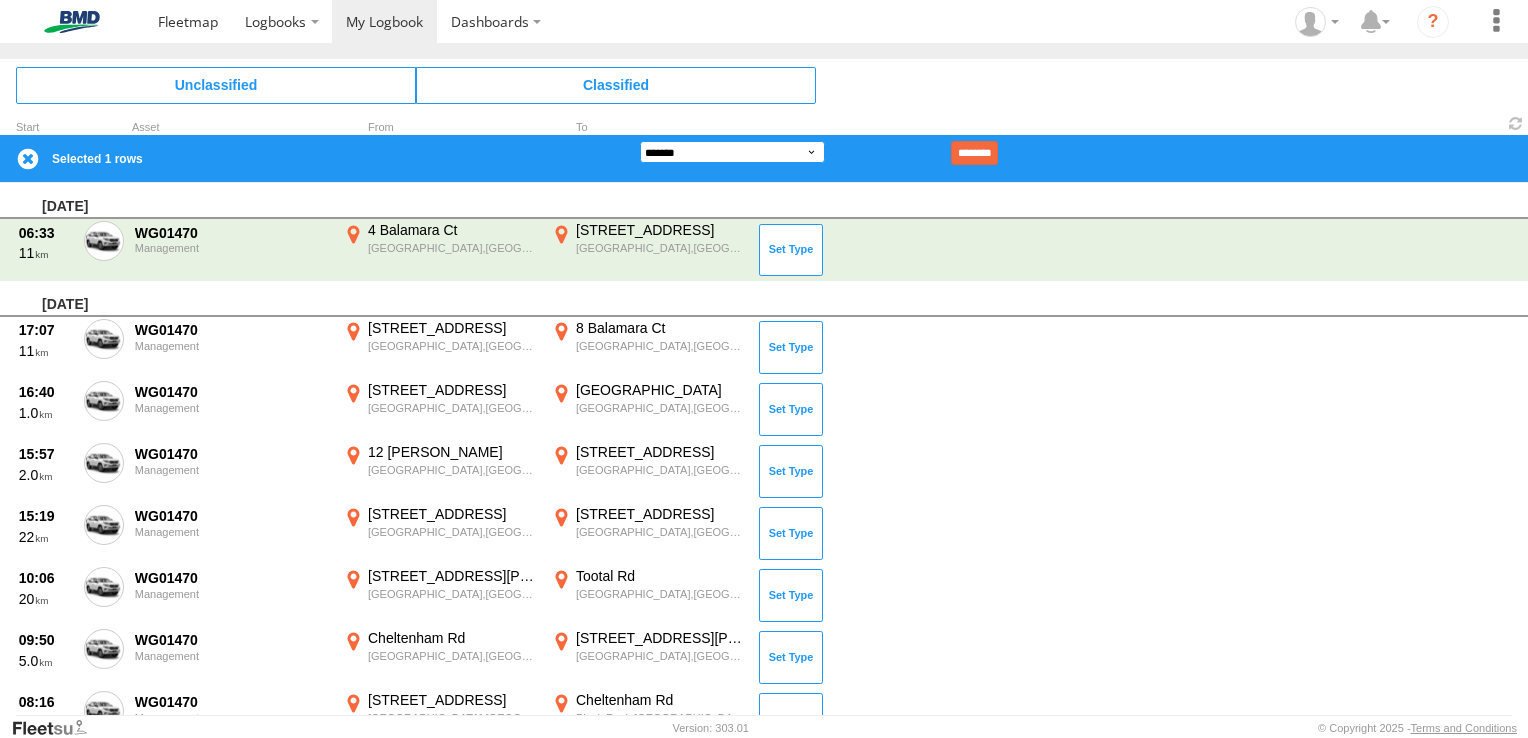 click on "**********" at bounding box center (732, 152) 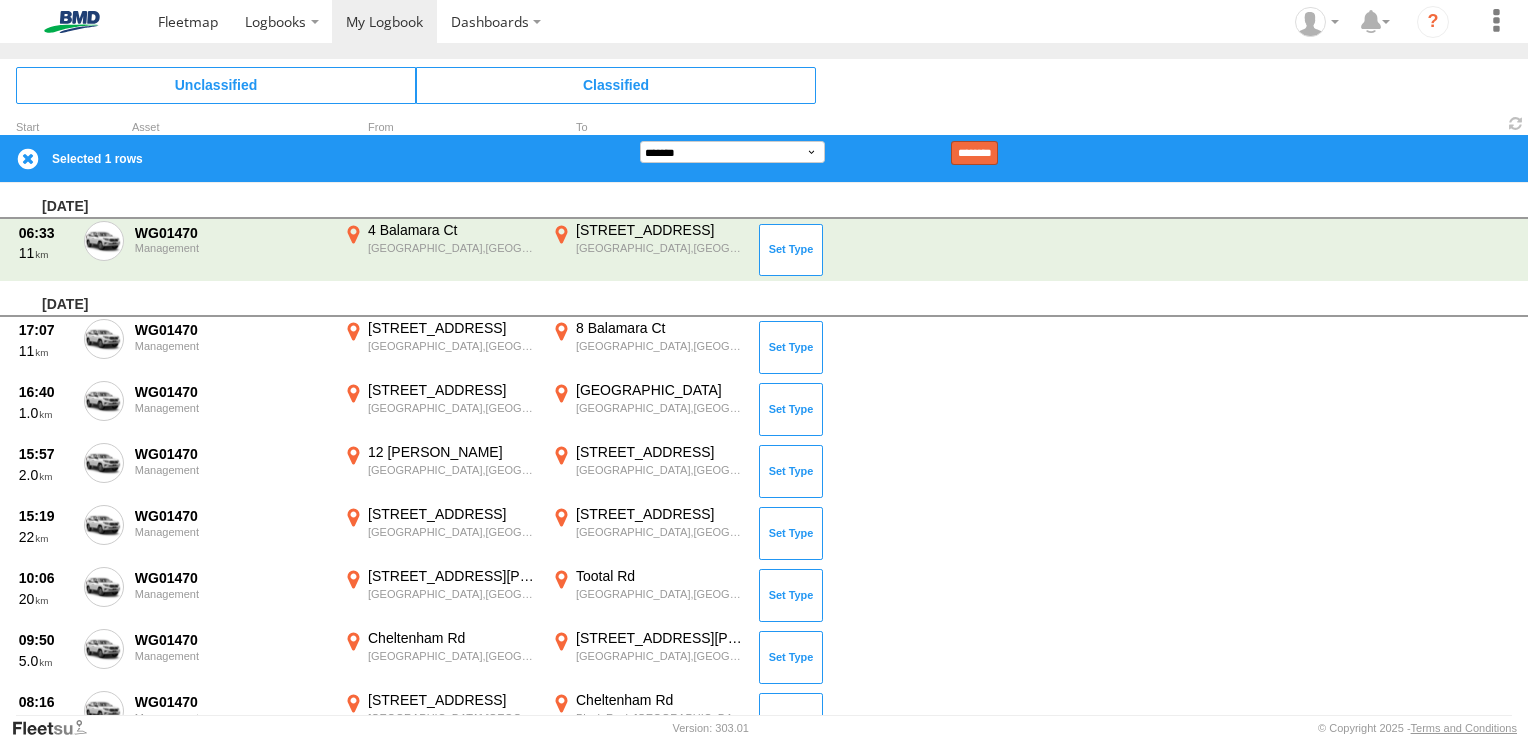 click on "********" at bounding box center [974, 153] 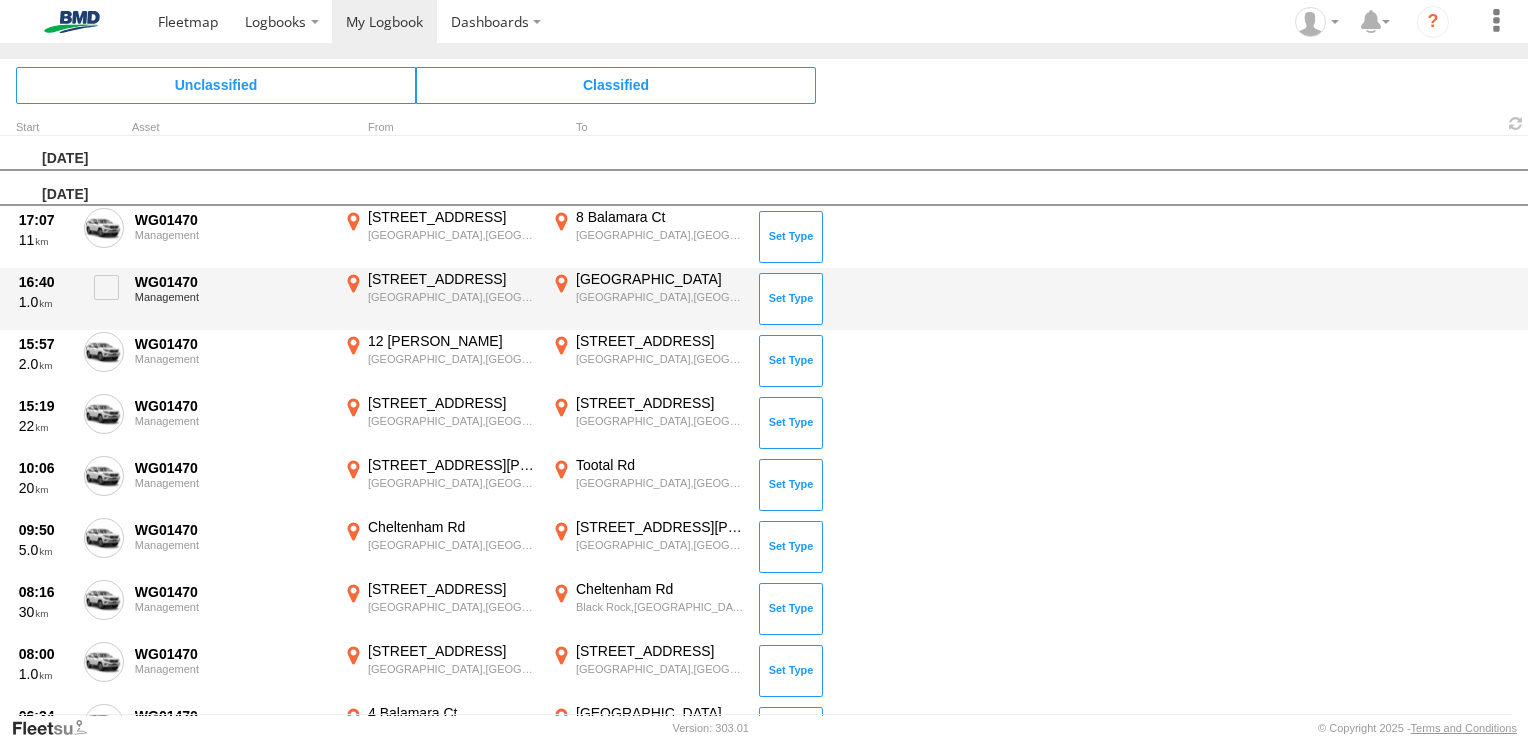 scroll, scrollTop: 0, scrollLeft: 0, axis: both 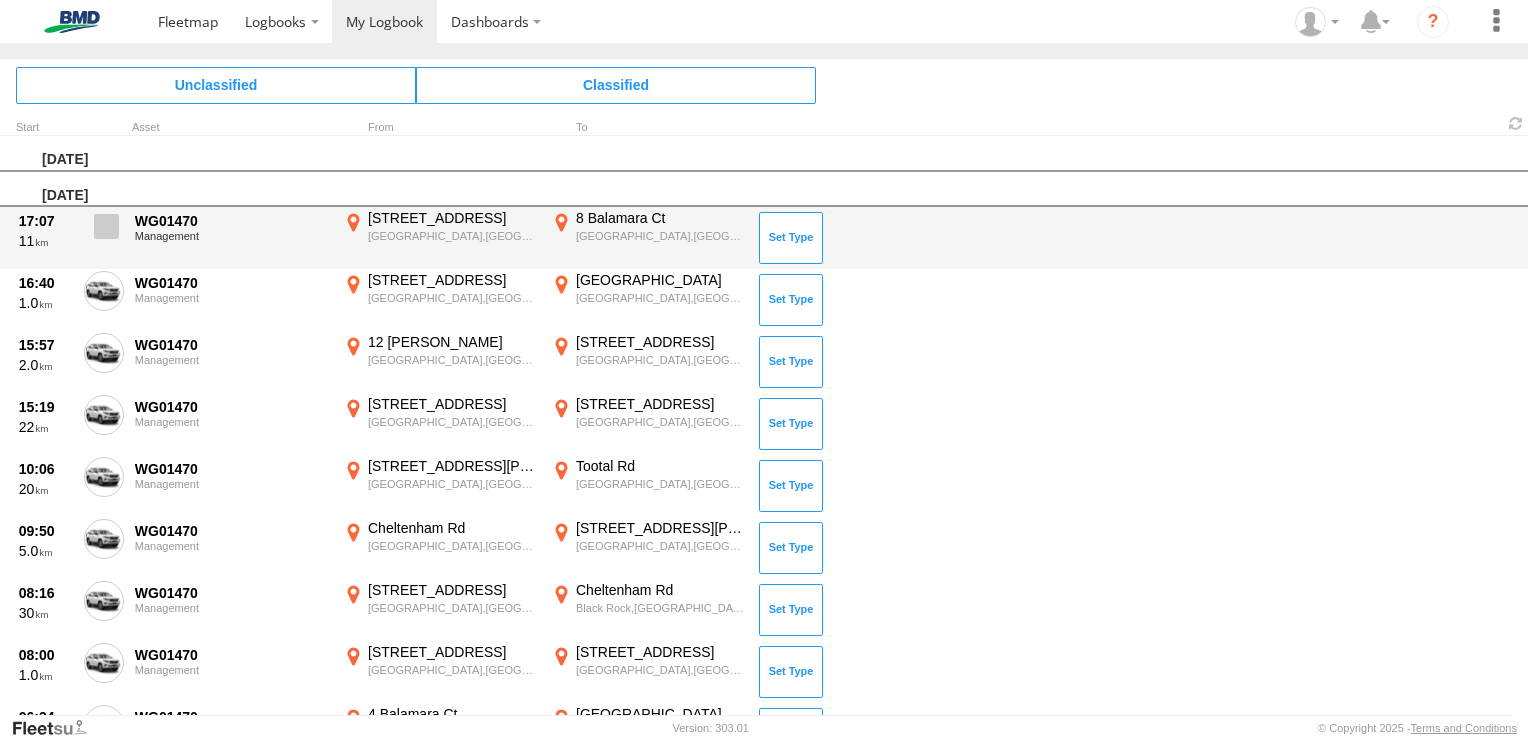 click at bounding box center (106, 226) 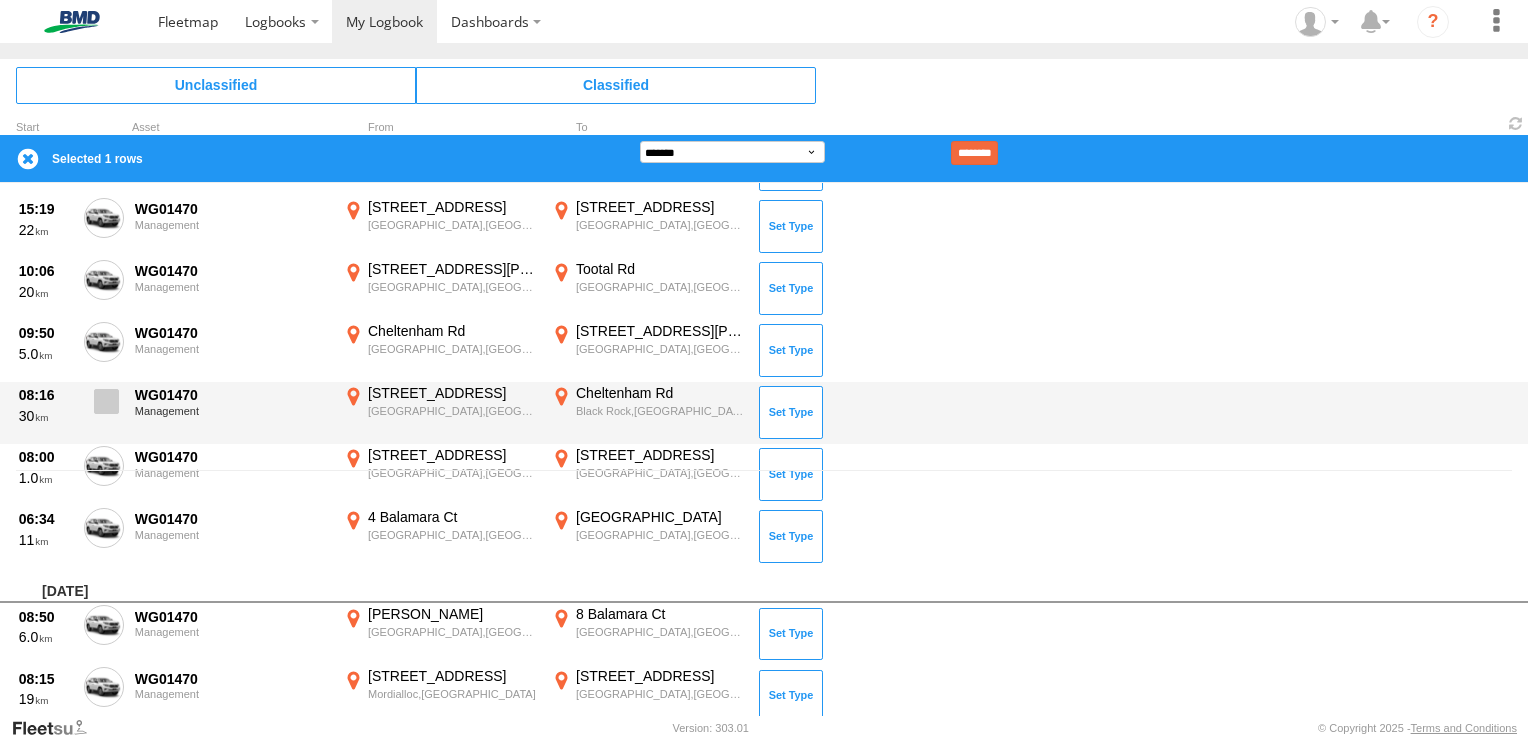 scroll, scrollTop: 300, scrollLeft: 0, axis: vertical 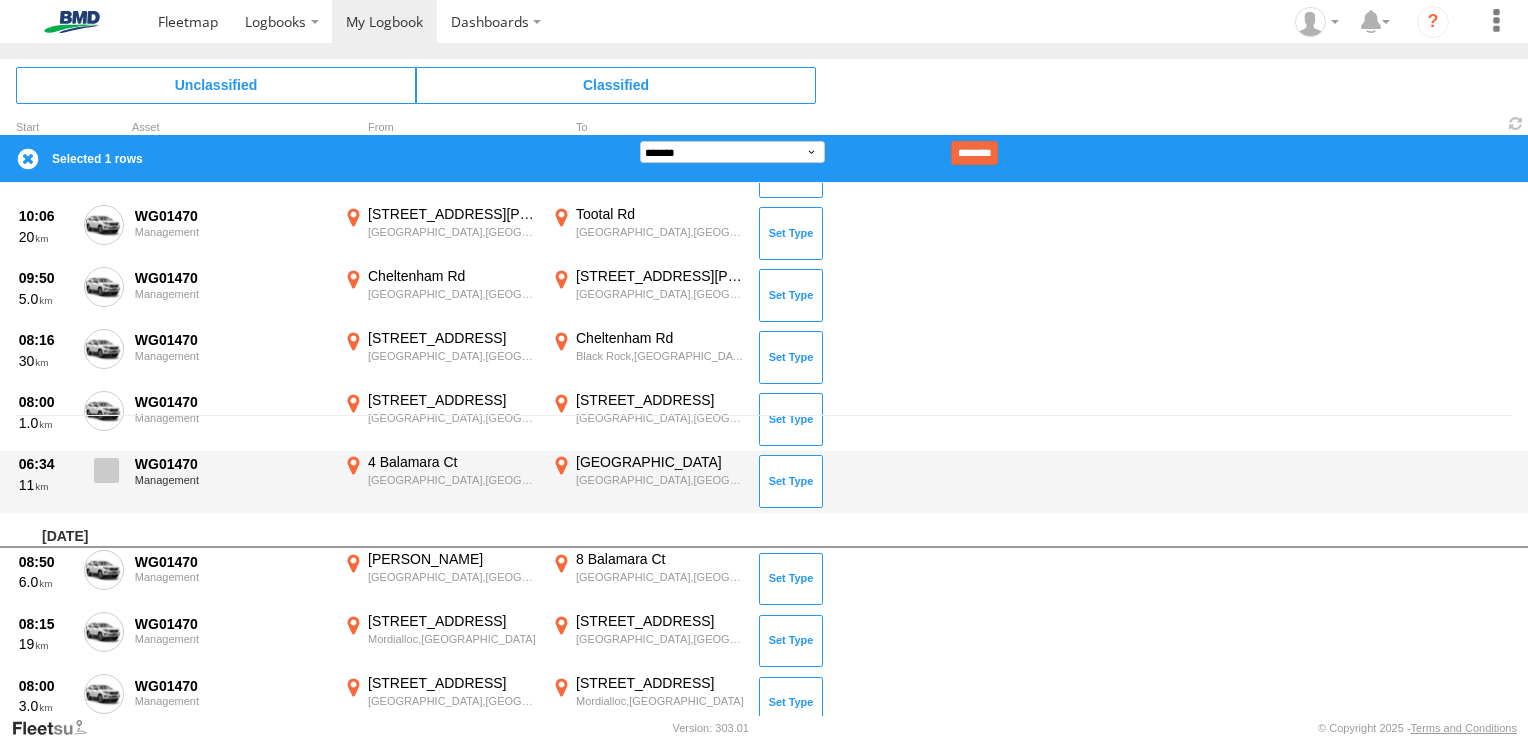 click at bounding box center [106, 470] 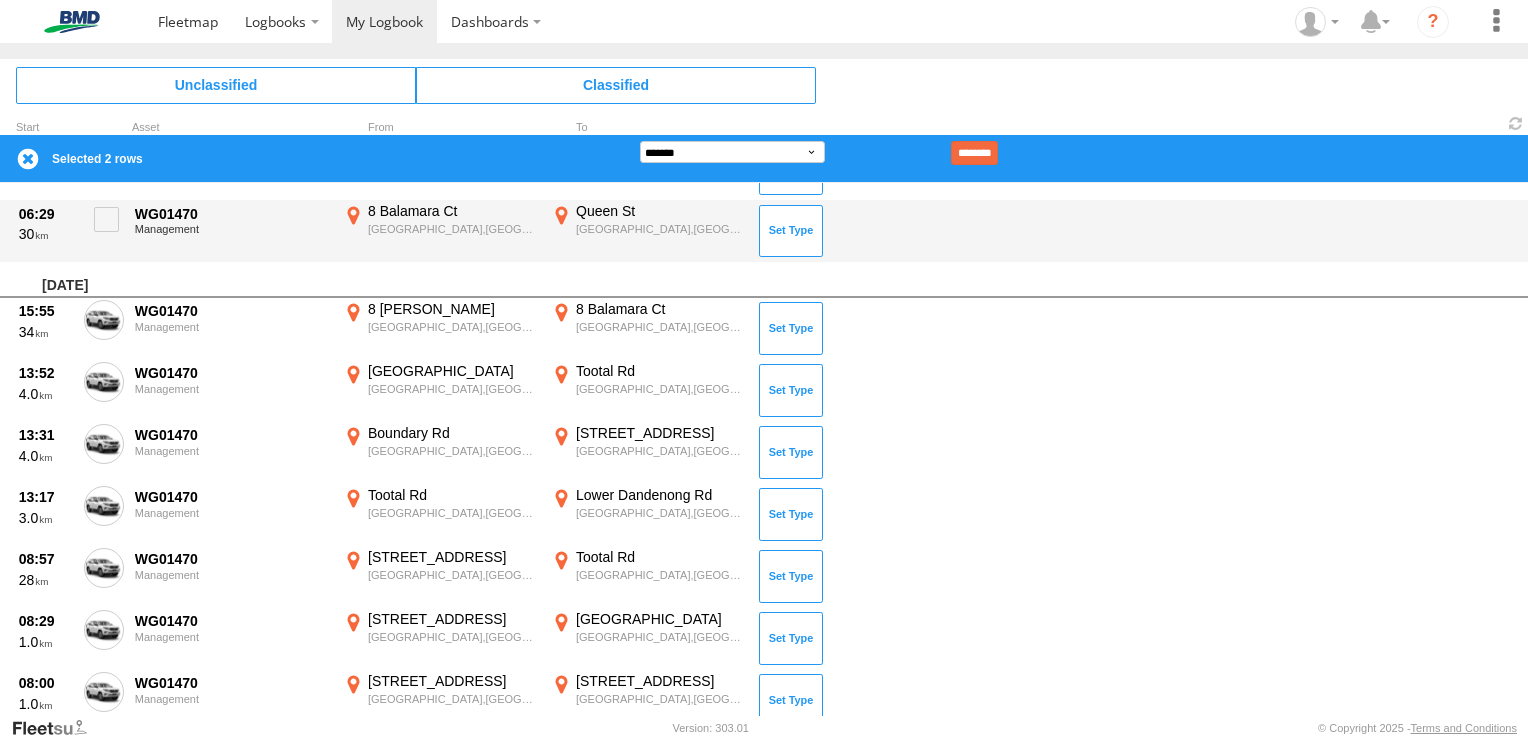 scroll, scrollTop: 800, scrollLeft: 0, axis: vertical 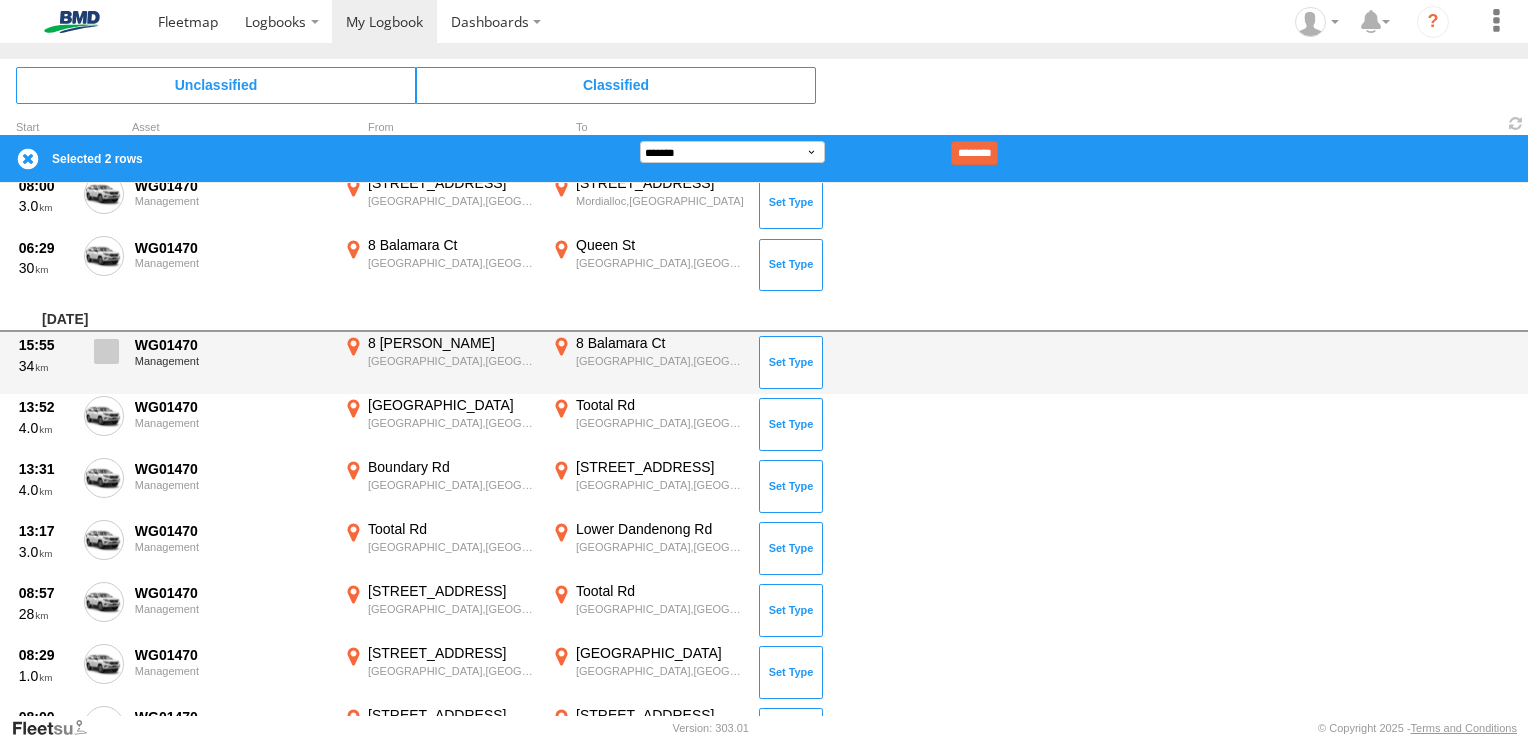 click at bounding box center [106, 351] 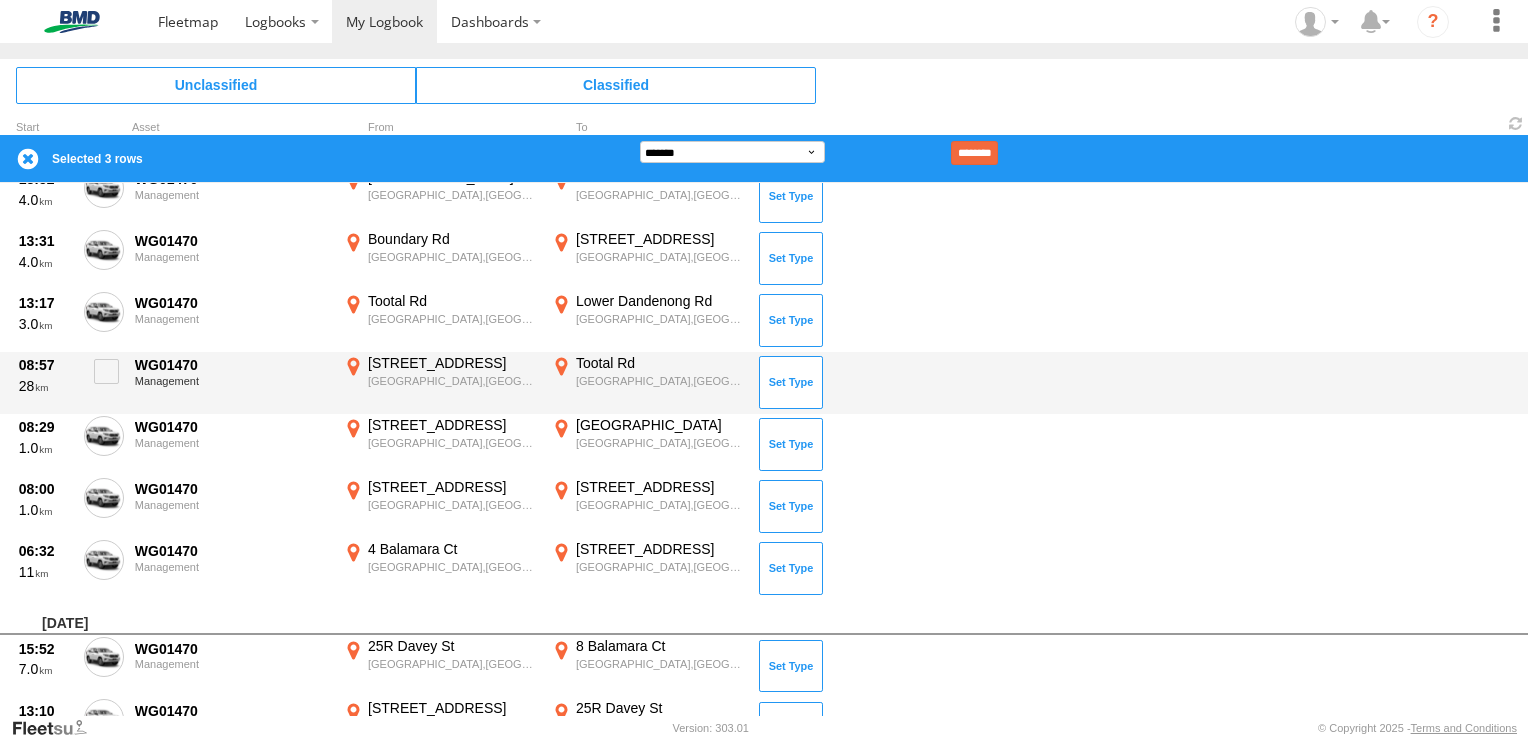 scroll, scrollTop: 1100, scrollLeft: 0, axis: vertical 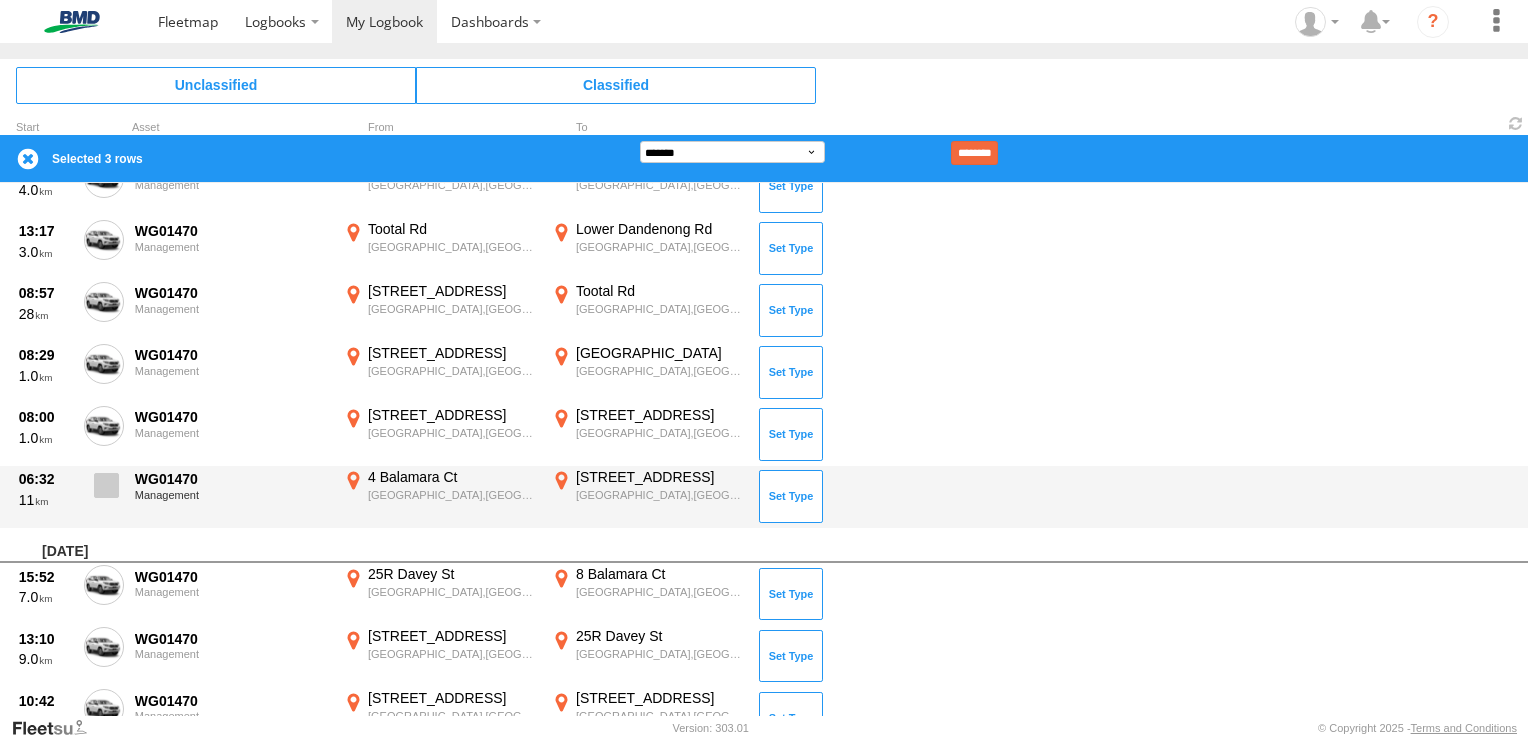 click at bounding box center [106, 485] 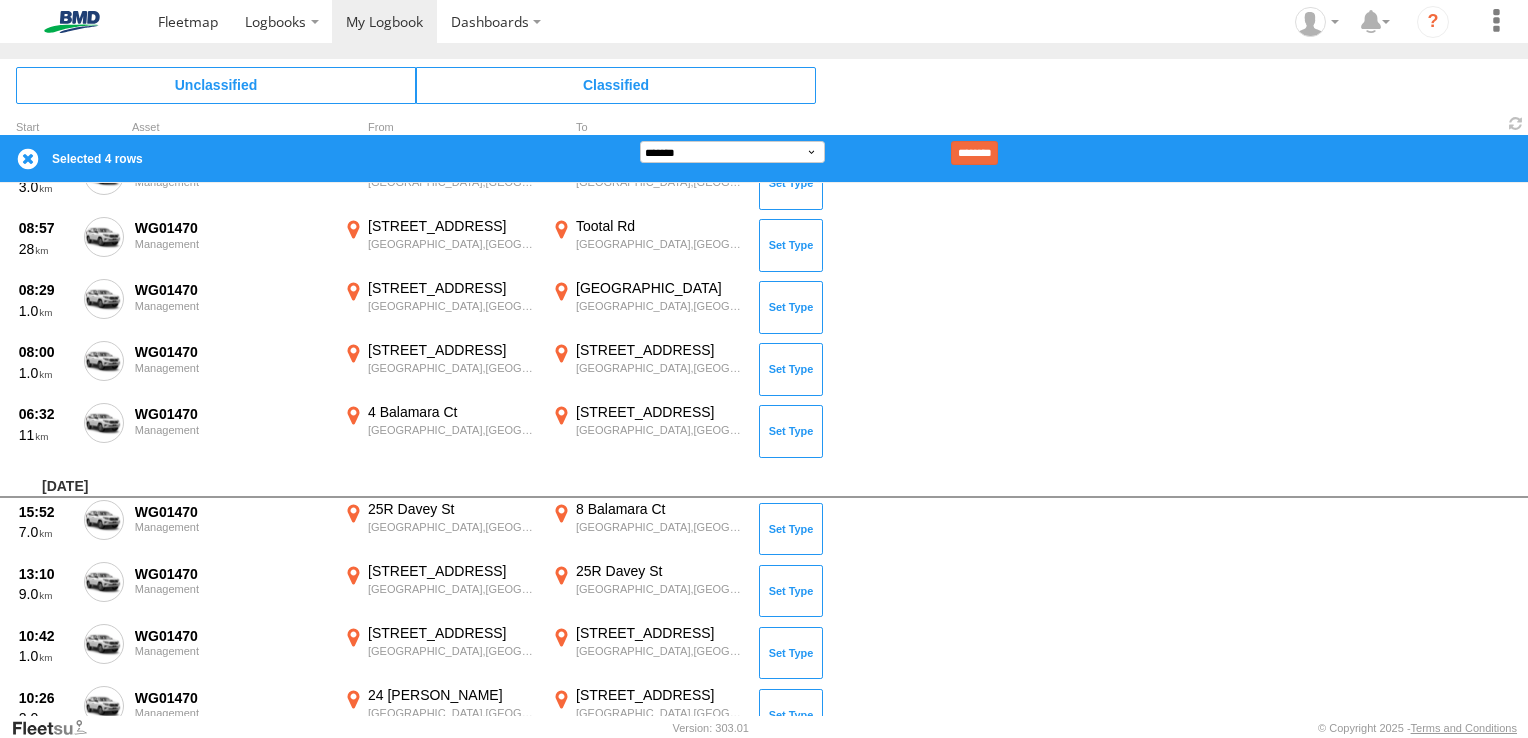 scroll, scrollTop: 1300, scrollLeft: 0, axis: vertical 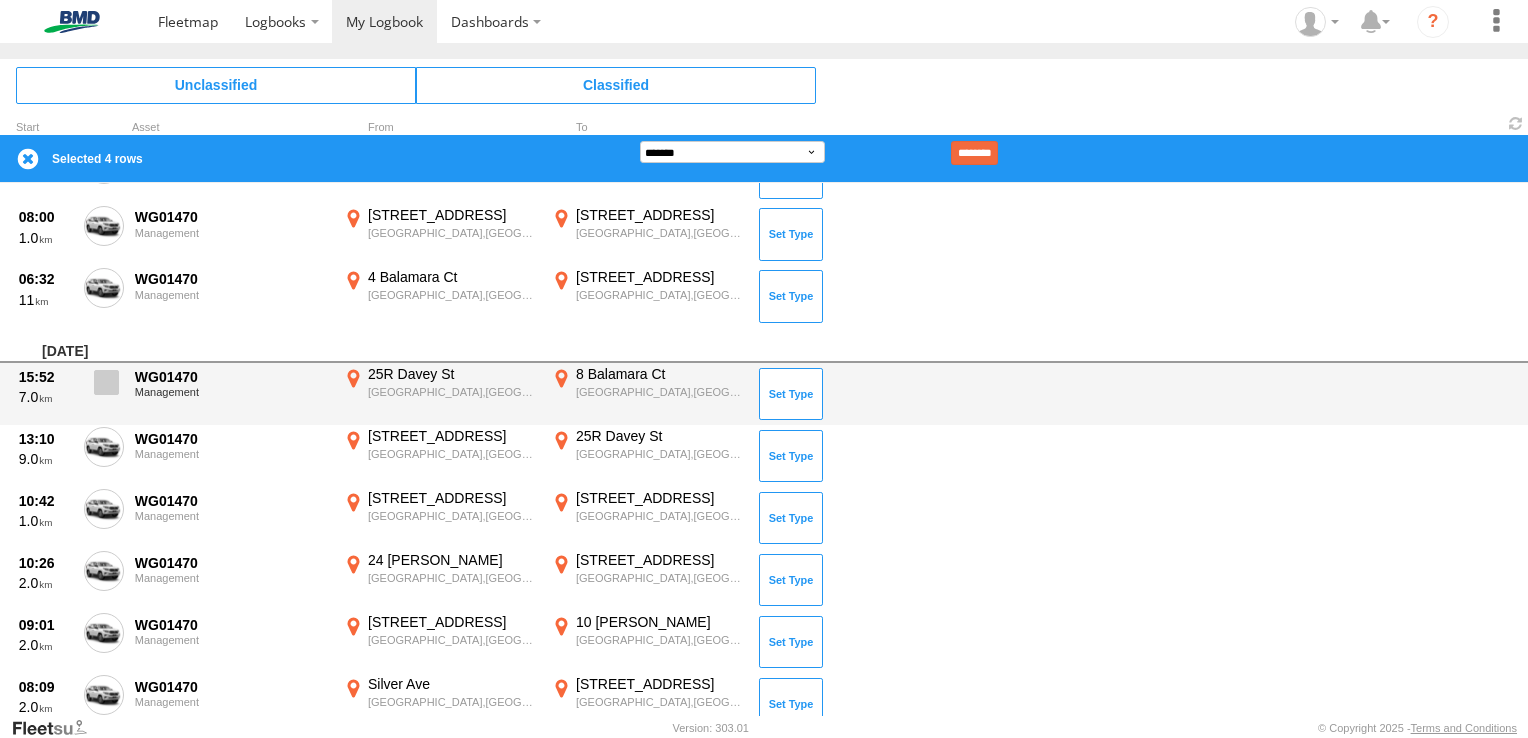click at bounding box center (106, 382) 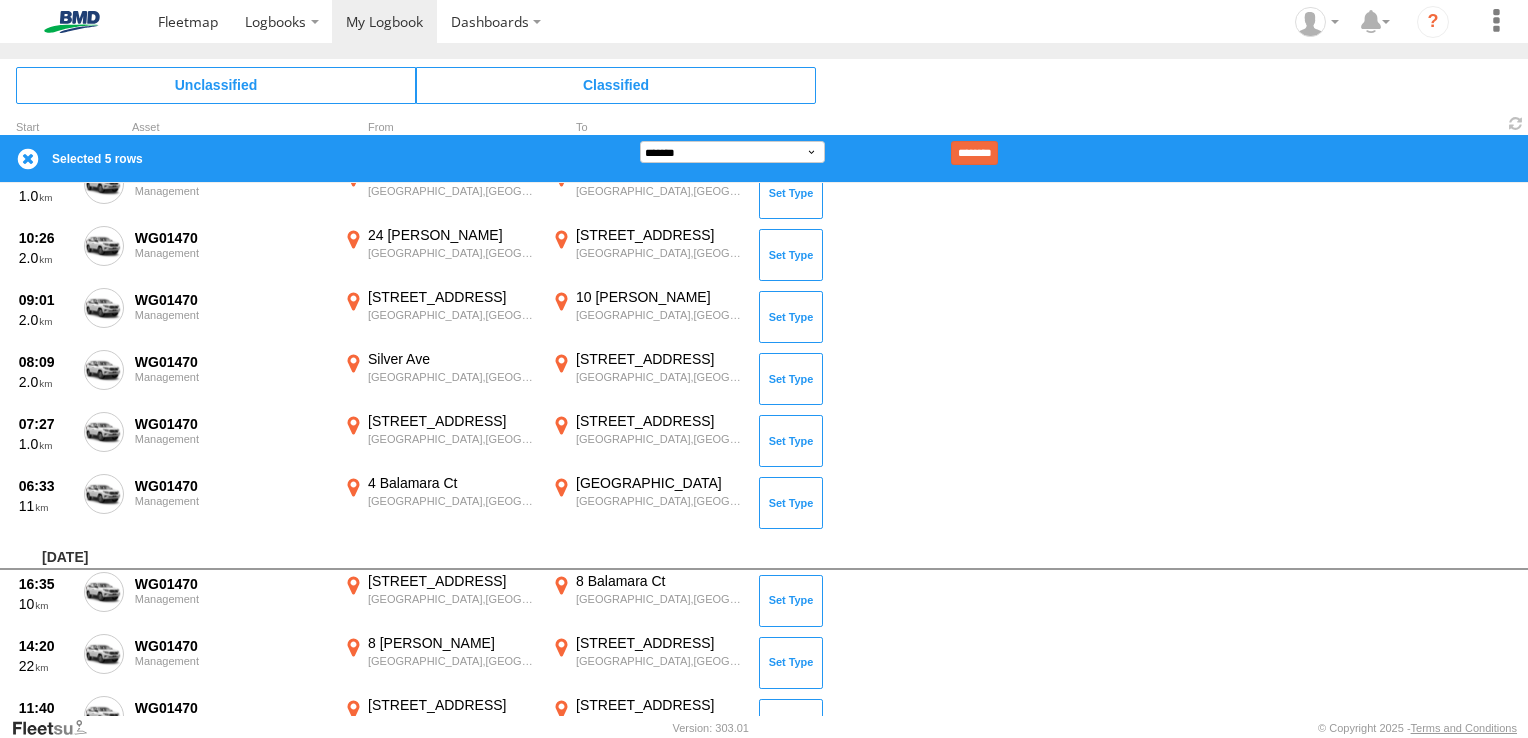 scroll, scrollTop: 1700, scrollLeft: 0, axis: vertical 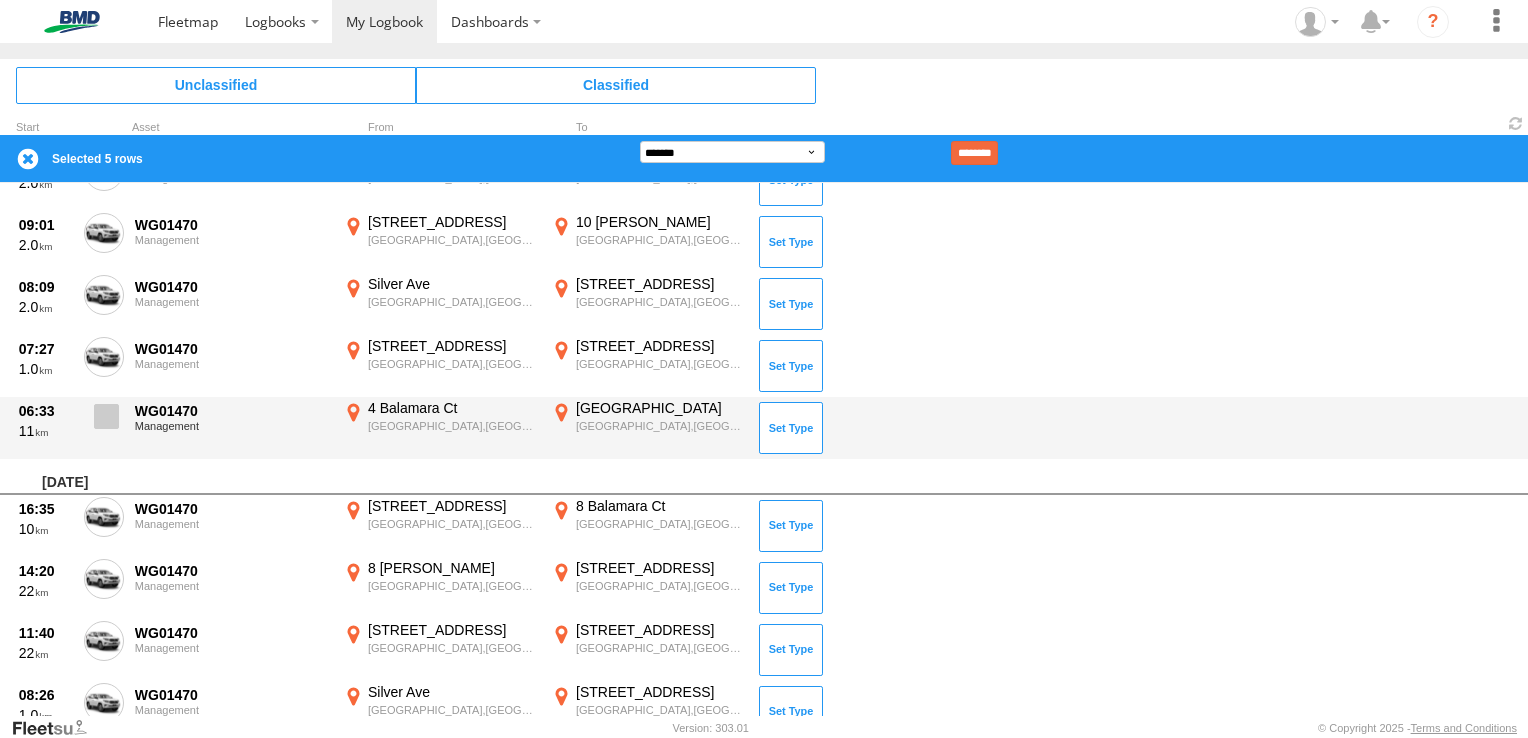 click at bounding box center (106, 416) 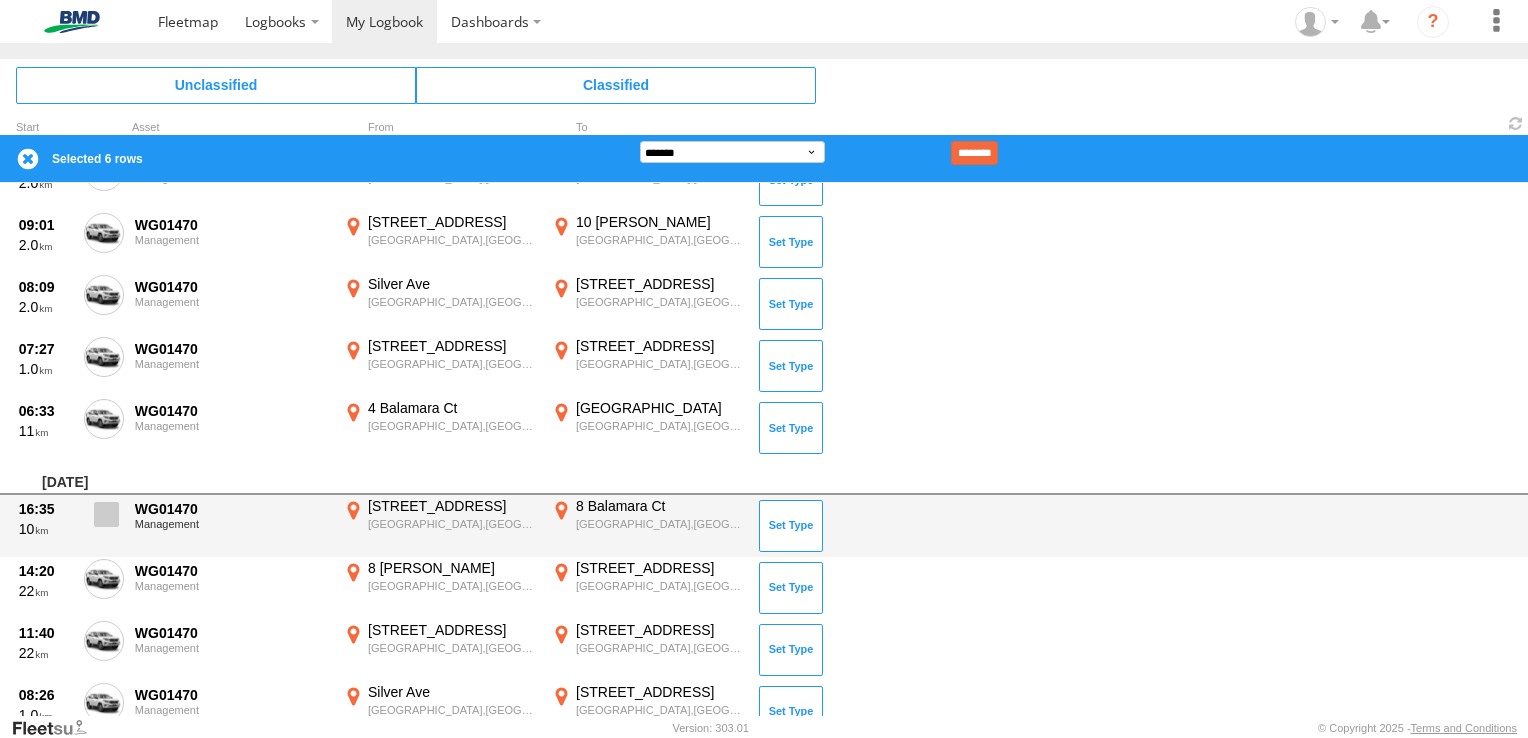 click at bounding box center (106, 514) 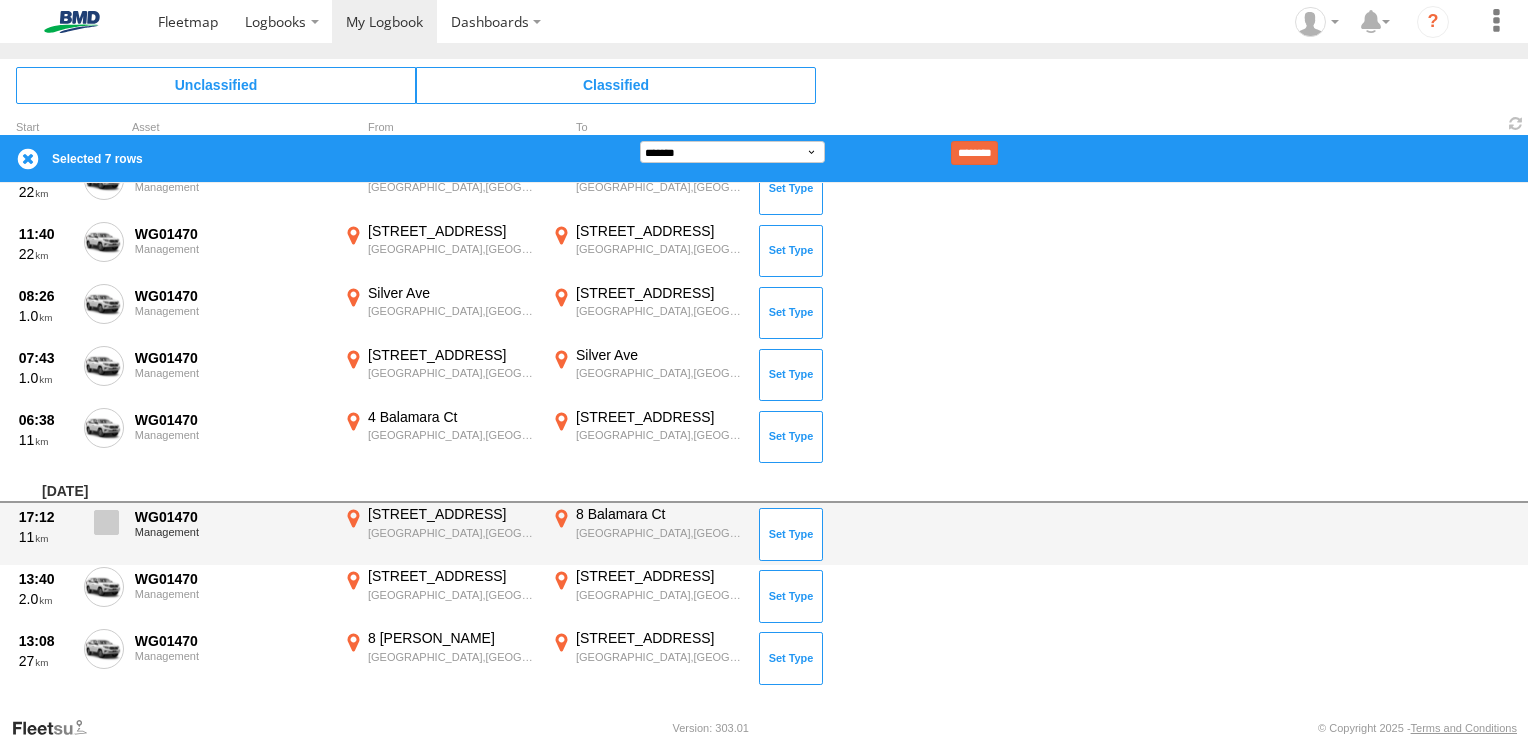 scroll, scrollTop: 2100, scrollLeft: 0, axis: vertical 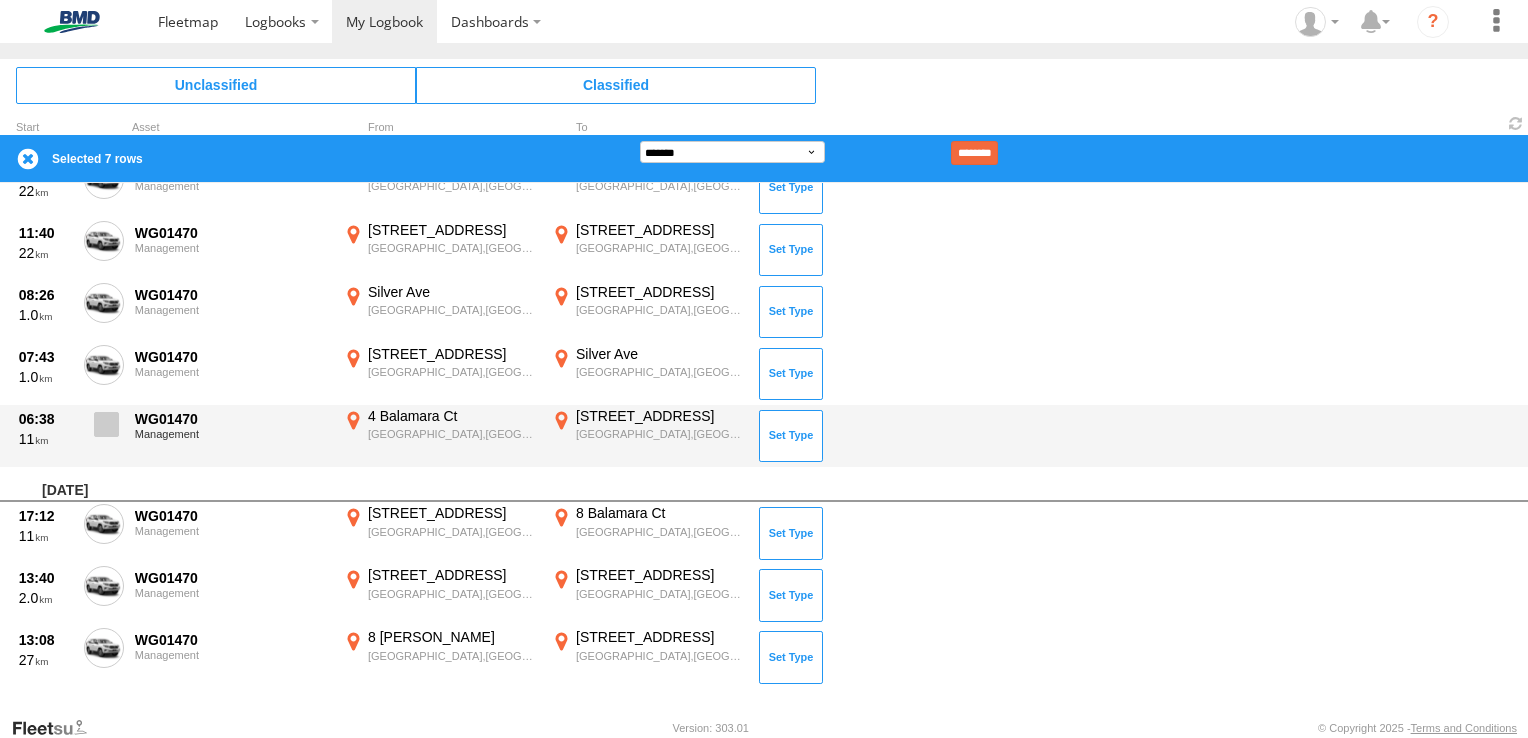 click at bounding box center [106, 424] 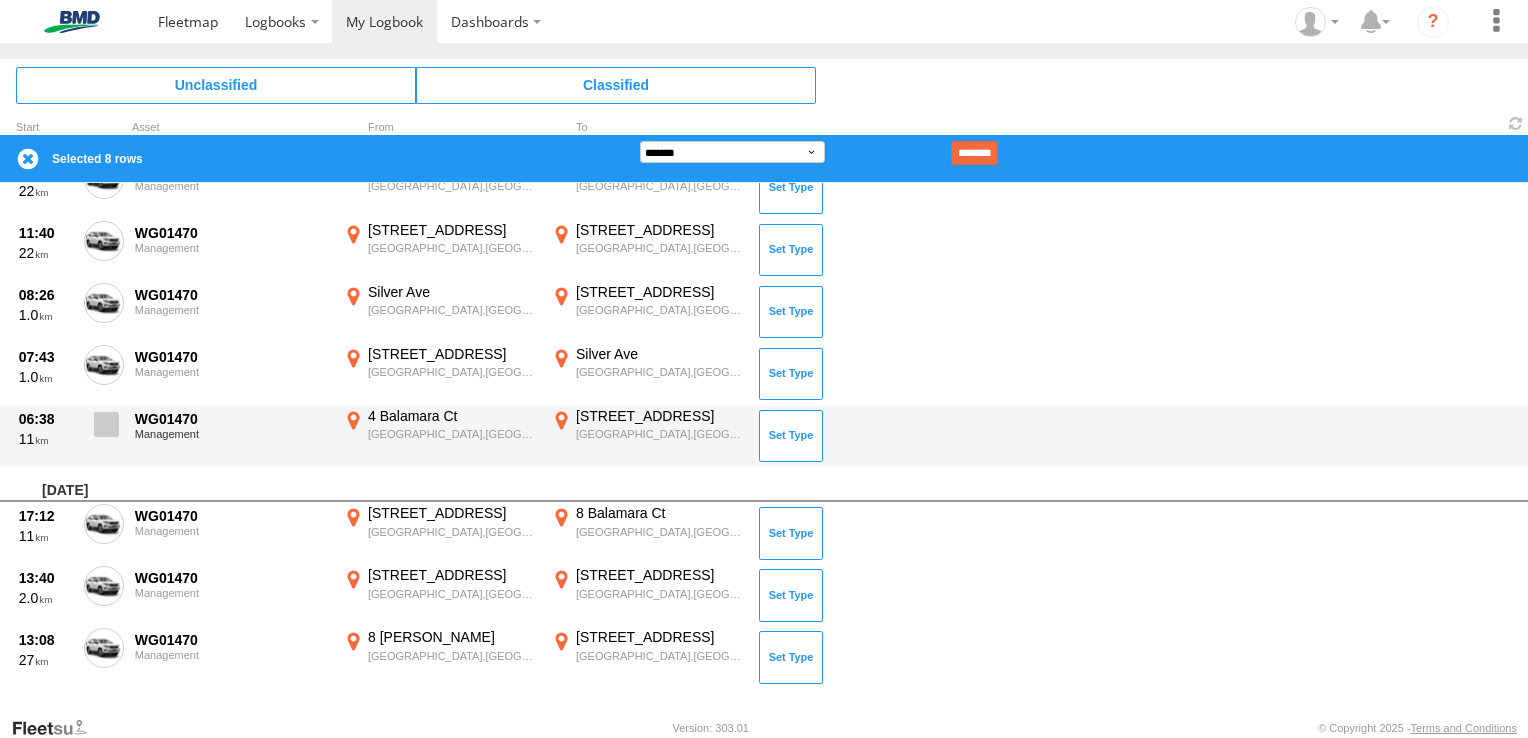 scroll, scrollTop: 2100, scrollLeft: 0, axis: vertical 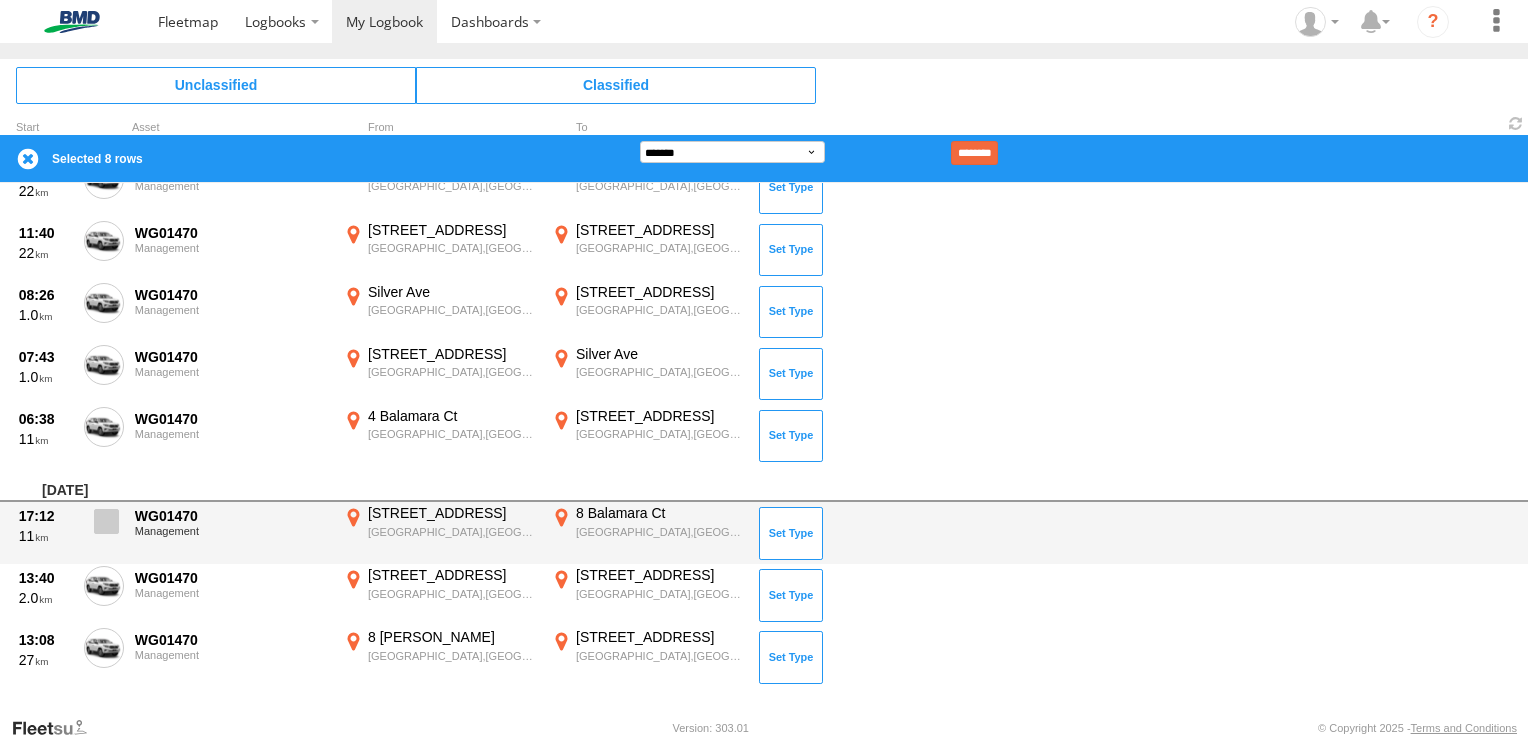 click at bounding box center [104, 527] 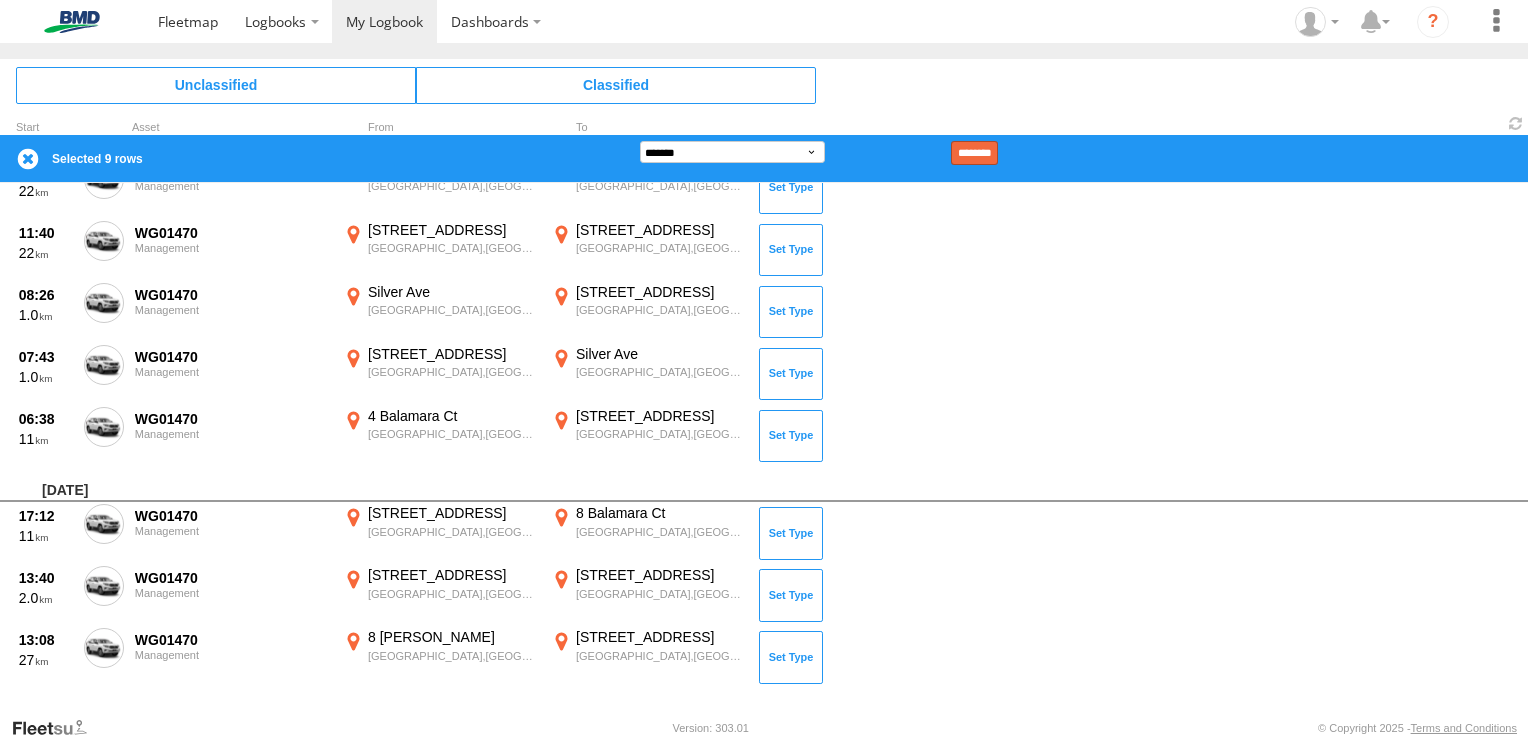 click on "********" at bounding box center [974, 153] 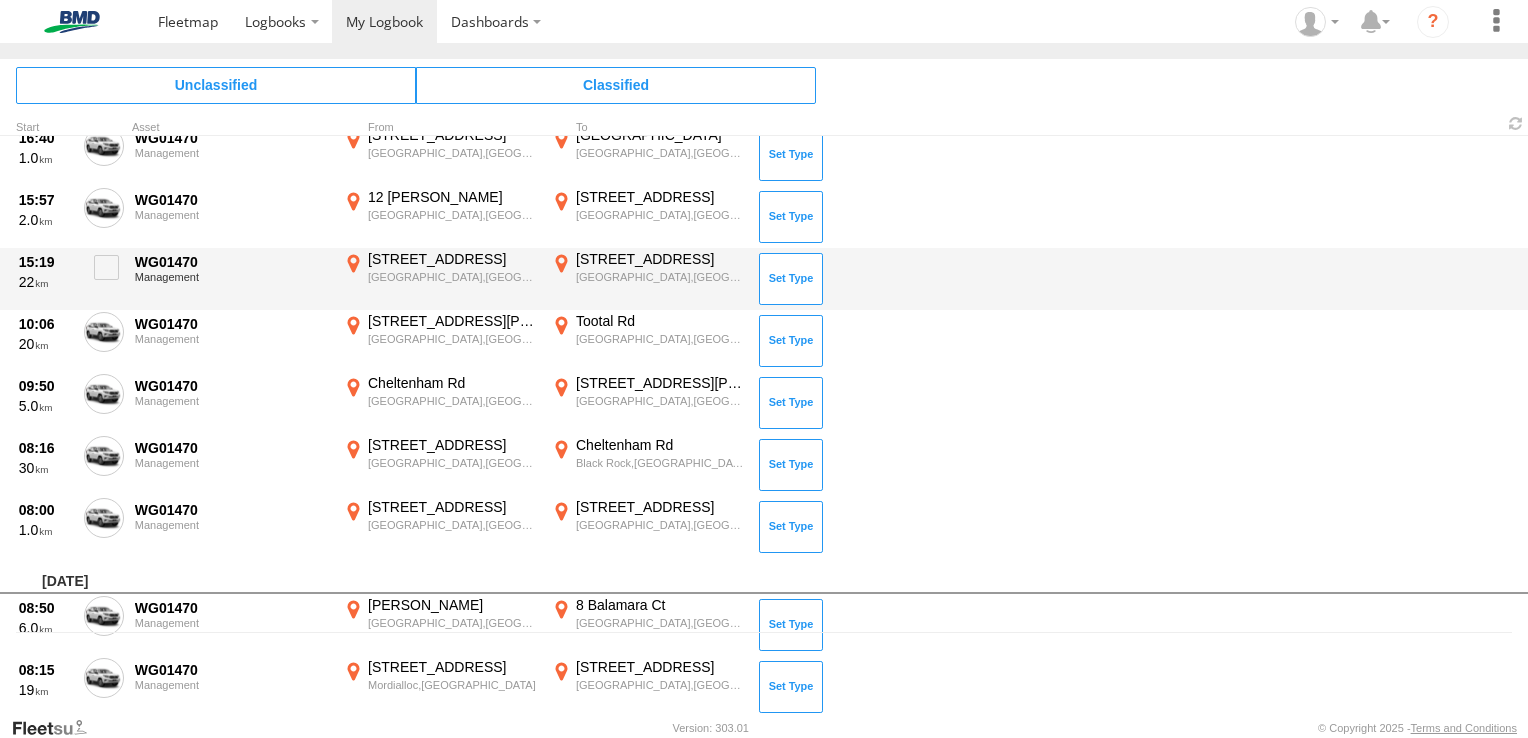 scroll, scrollTop: 0, scrollLeft: 0, axis: both 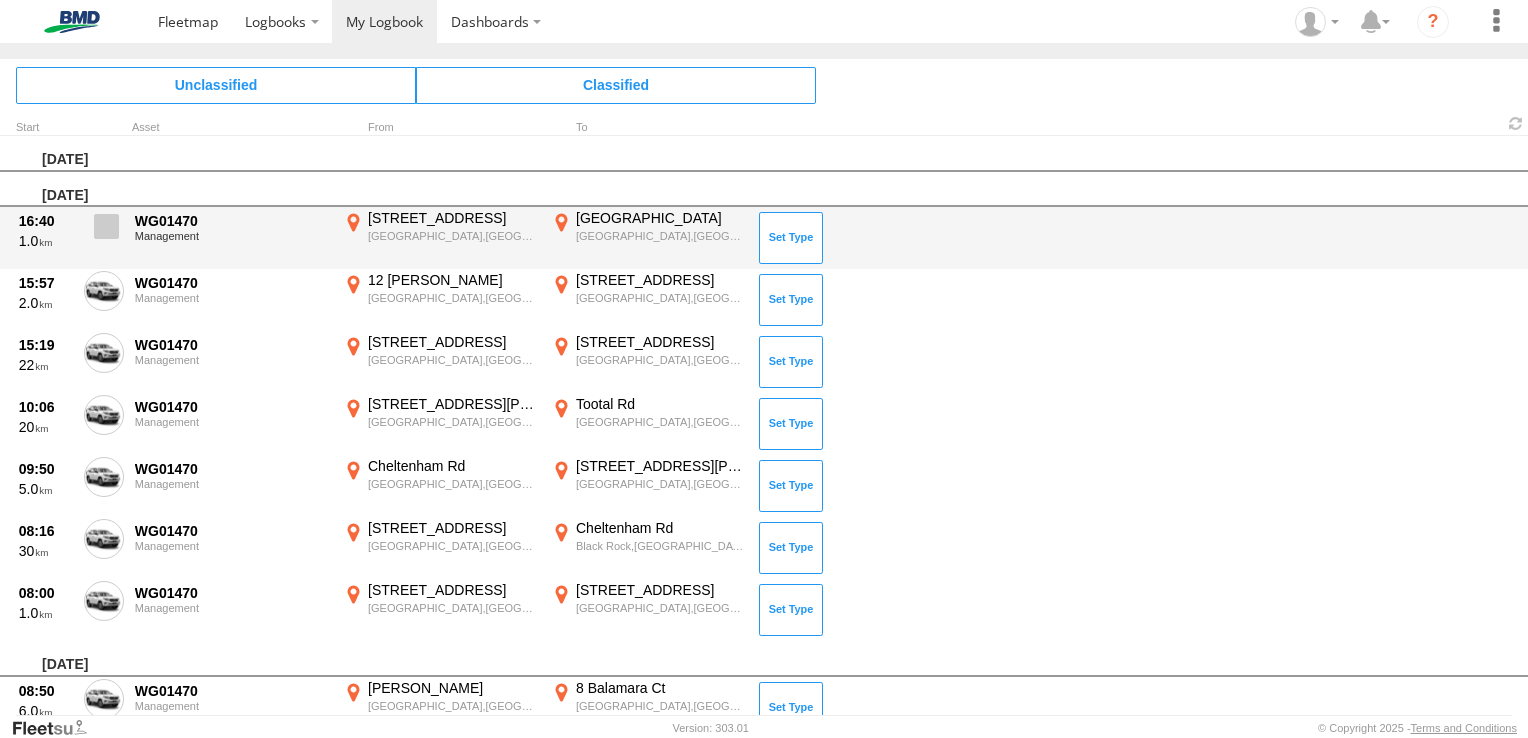 click at bounding box center [104, 232] 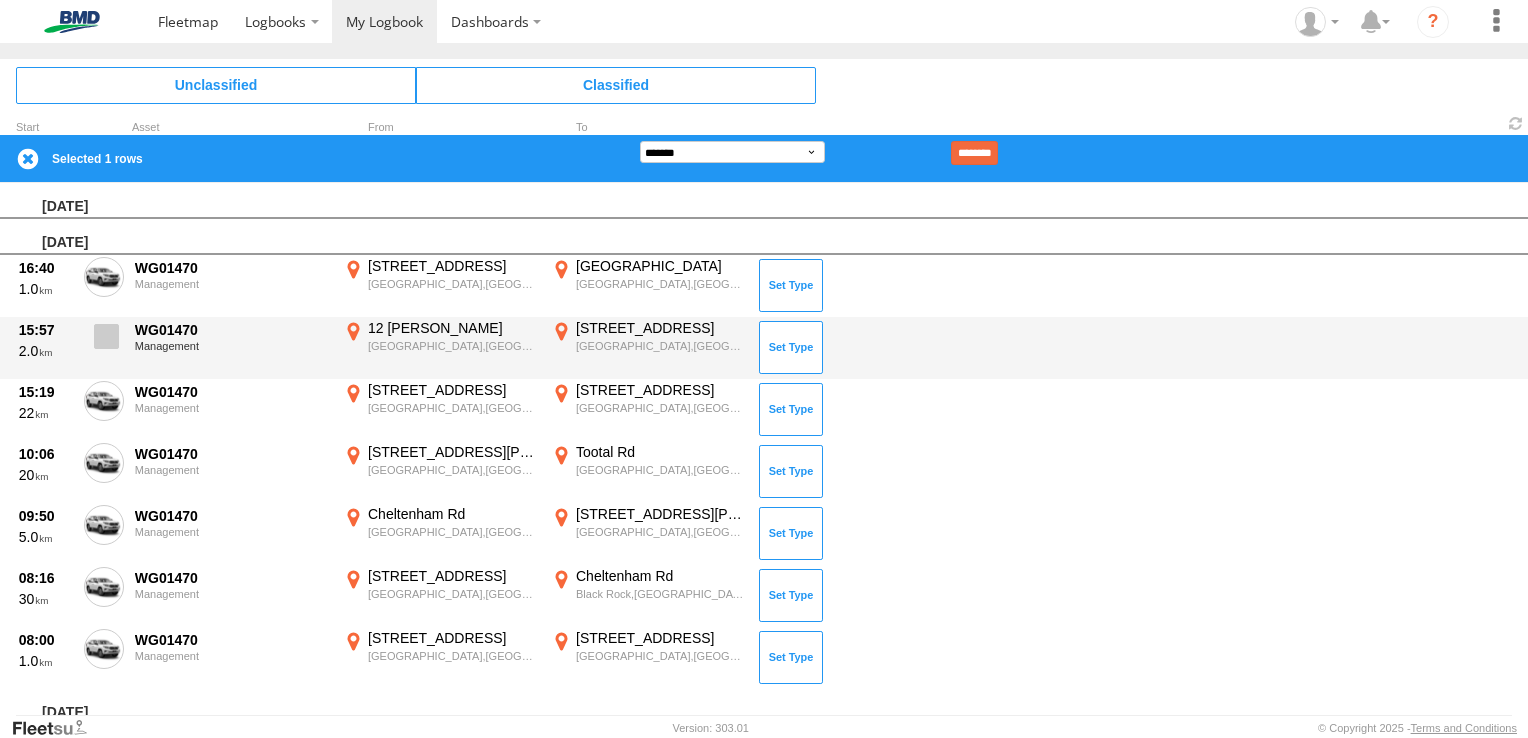 click at bounding box center (106, 336) 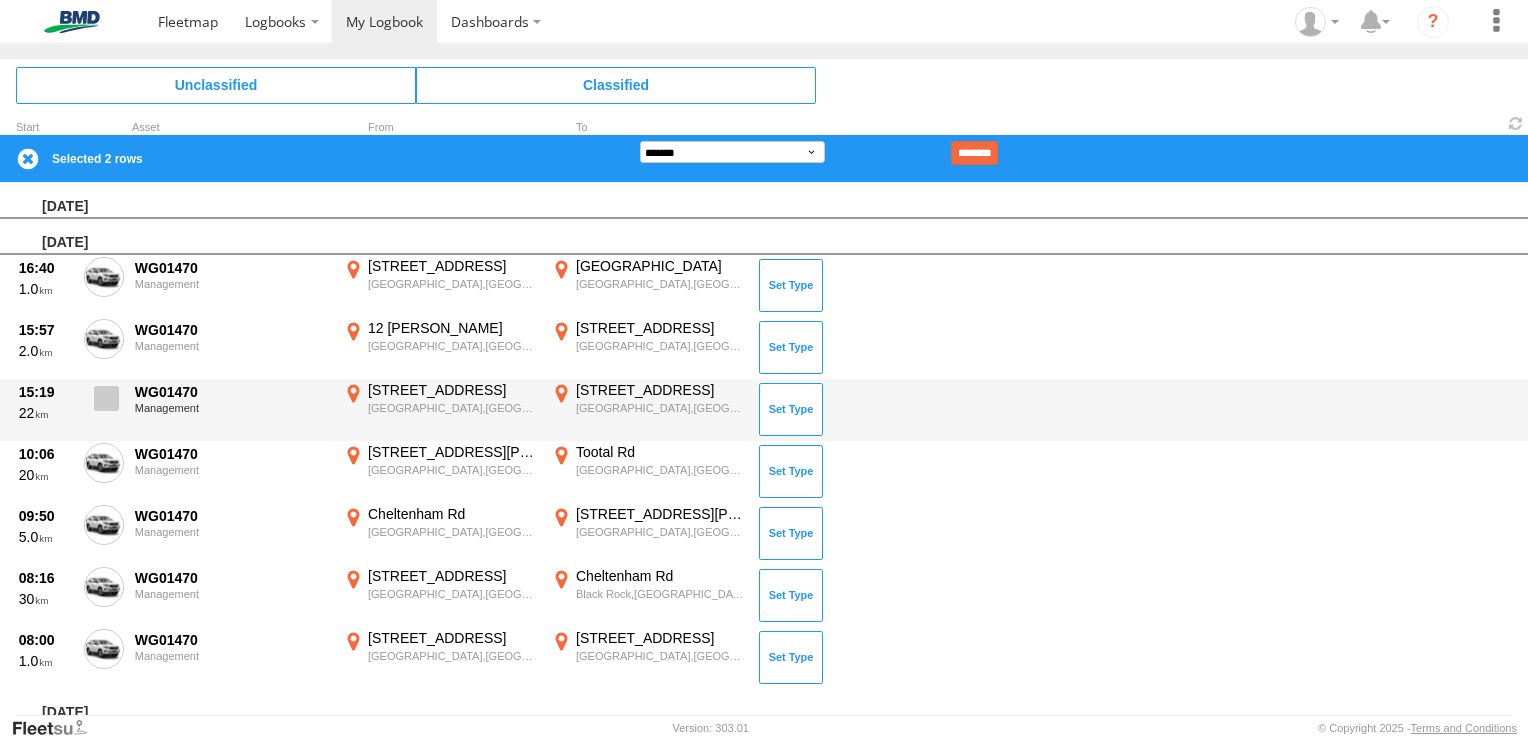 click at bounding box center [106, 398] 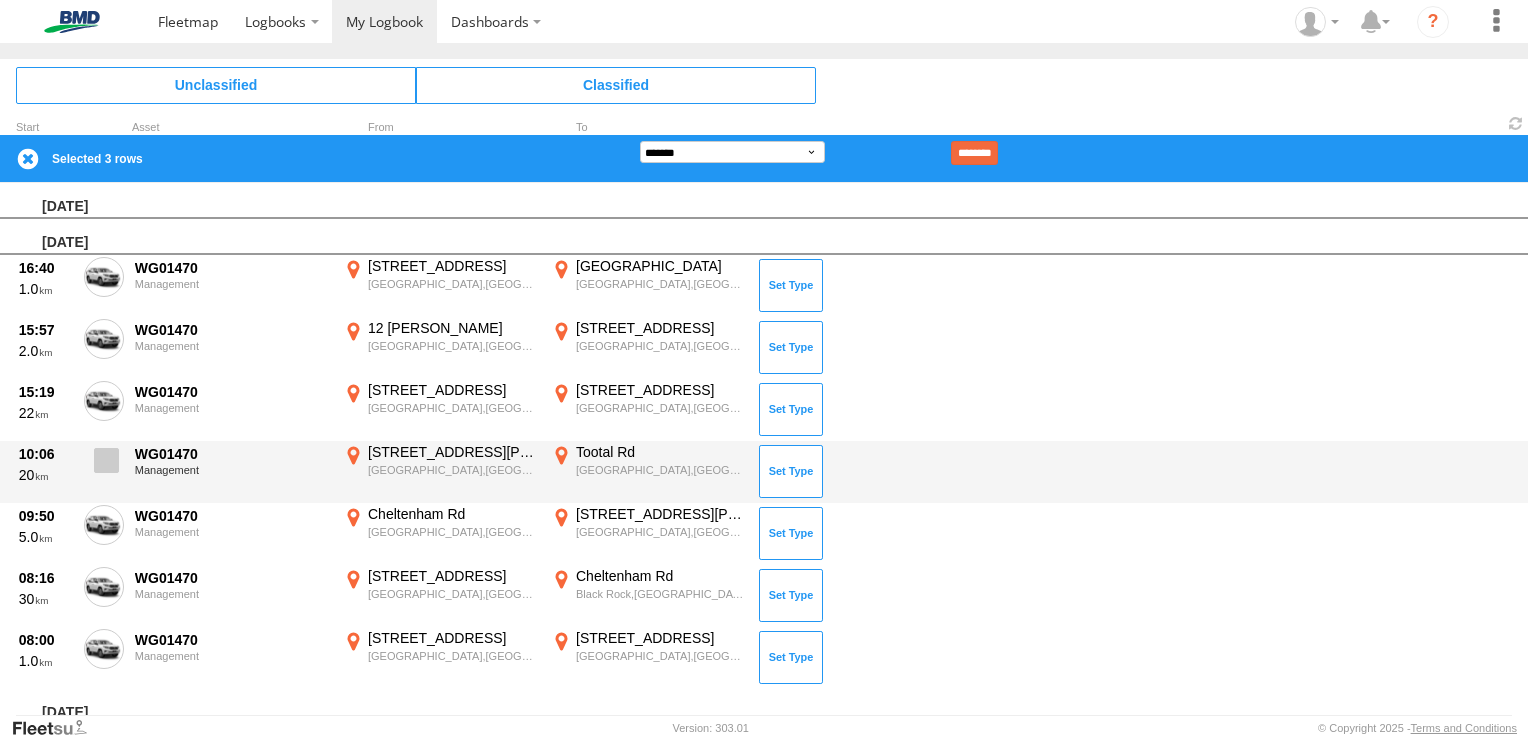 click at bounding box center [104, 466] 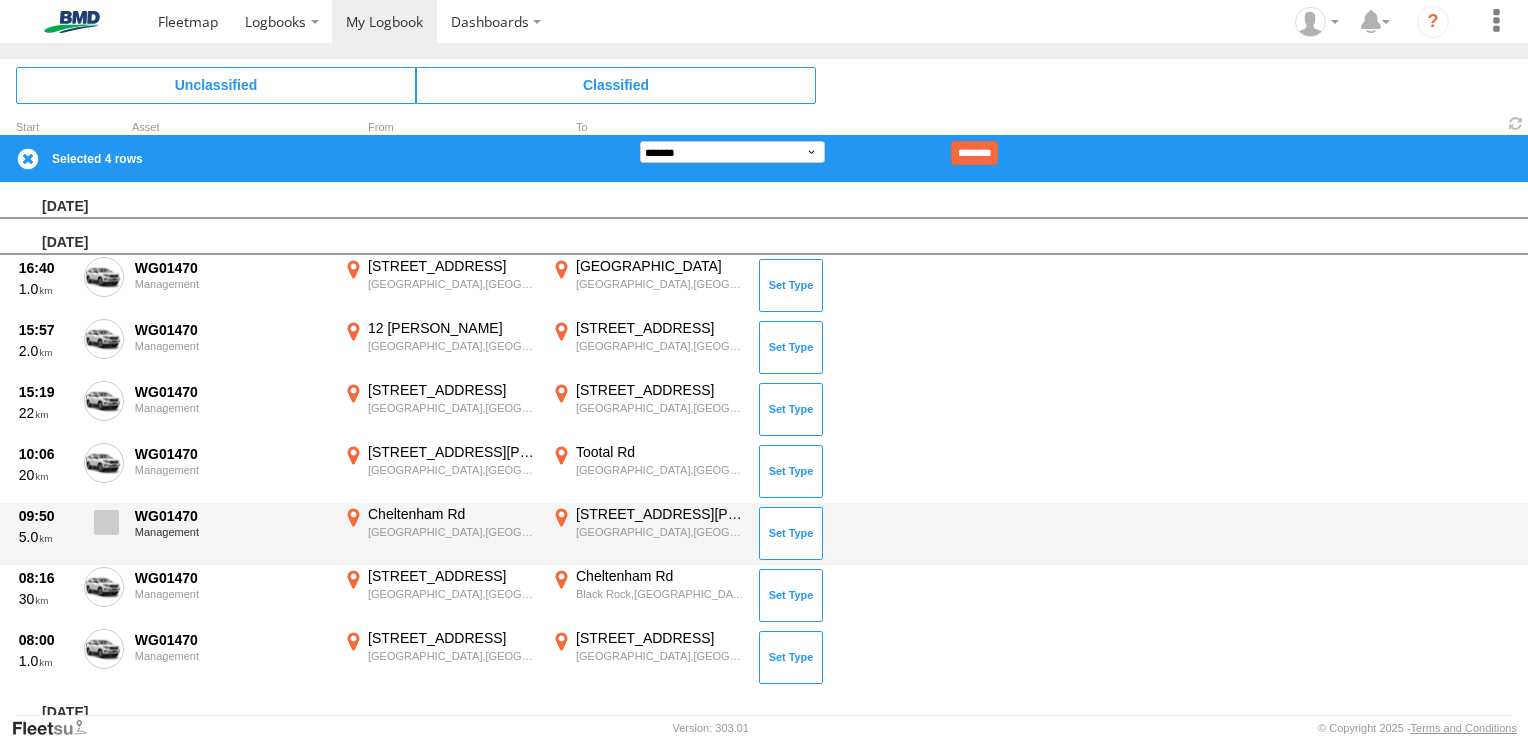 click at bounding box center (106, 522) 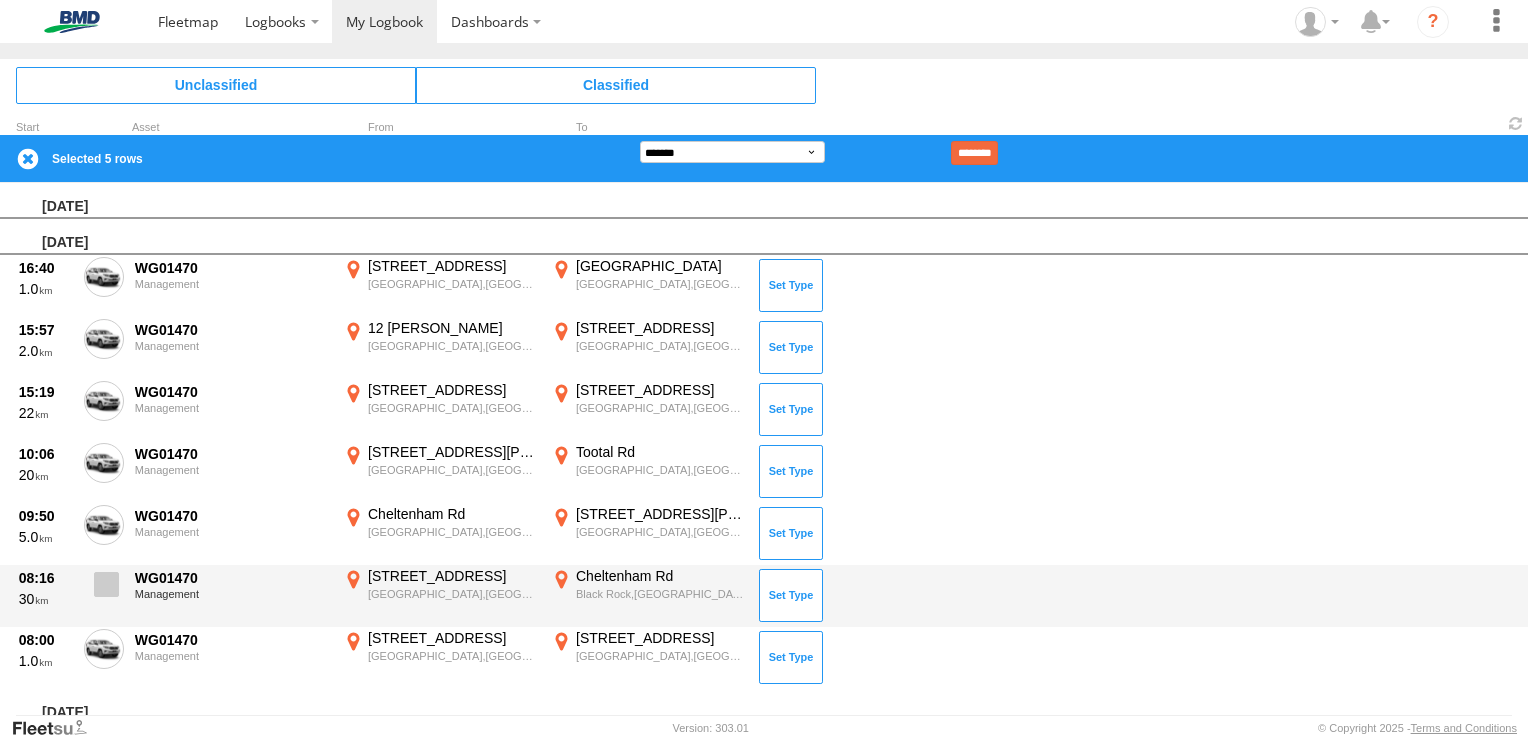 click at bounding box center [106, 584] 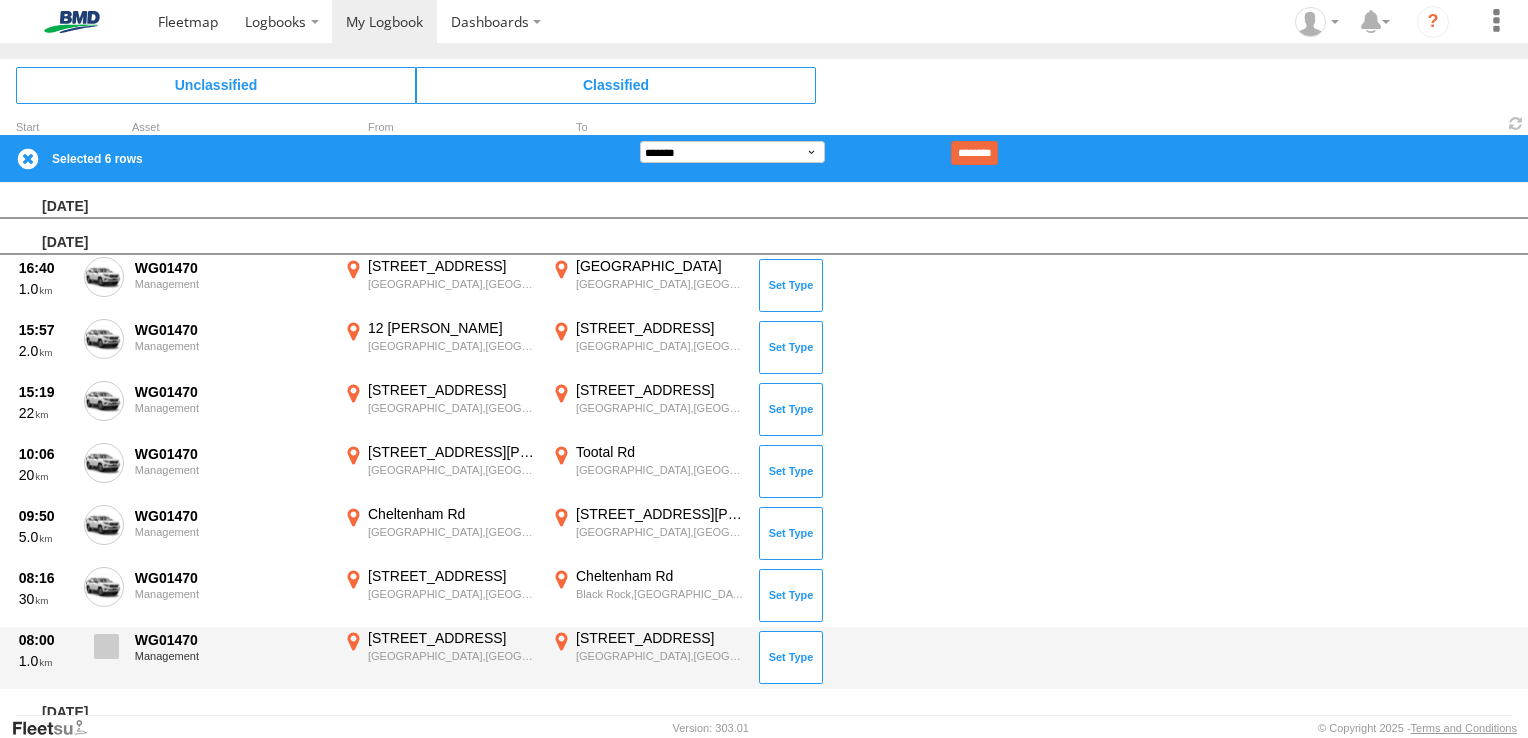 click at bounding box center (106, 646) 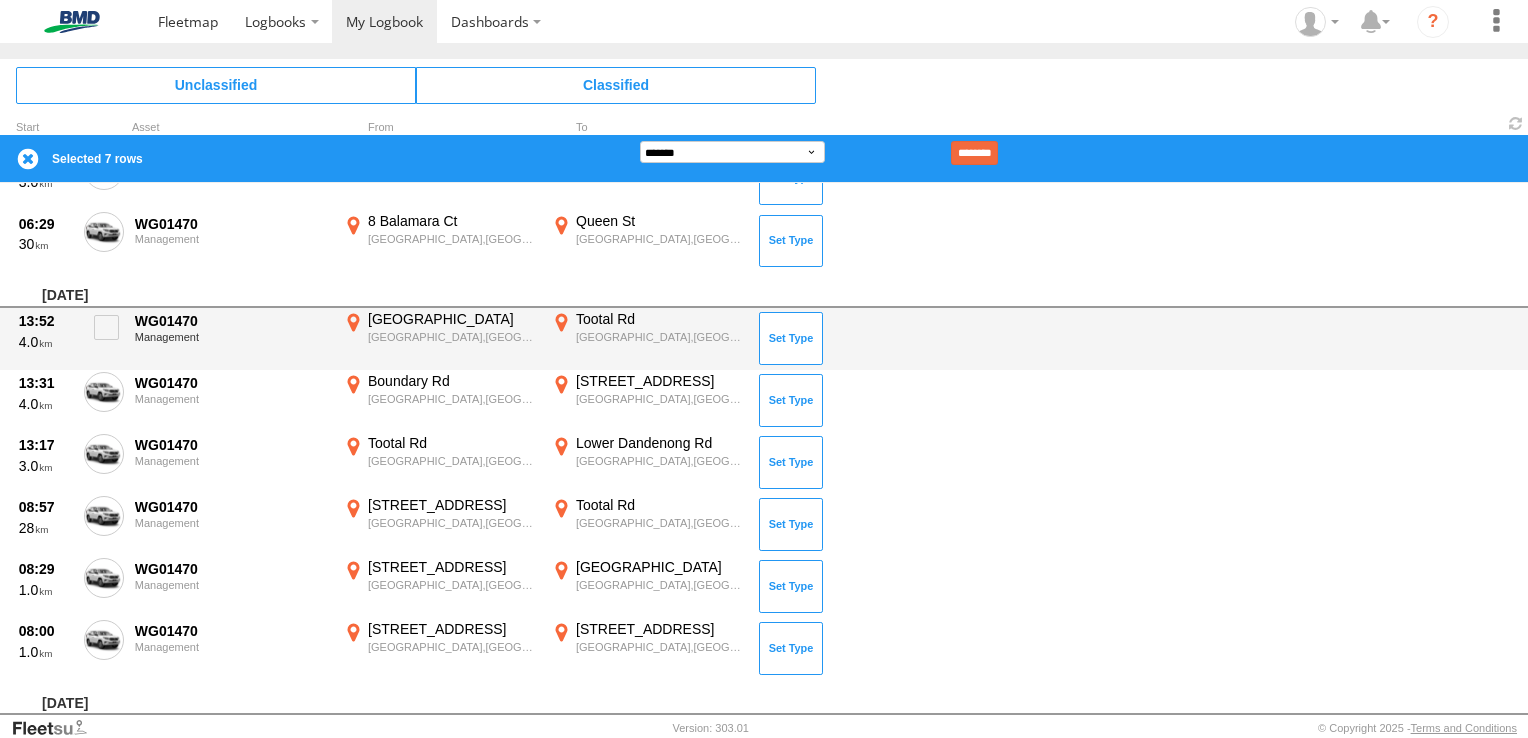 scroll, scrollTop: 800, scrollLeft: 0, axis: vertical 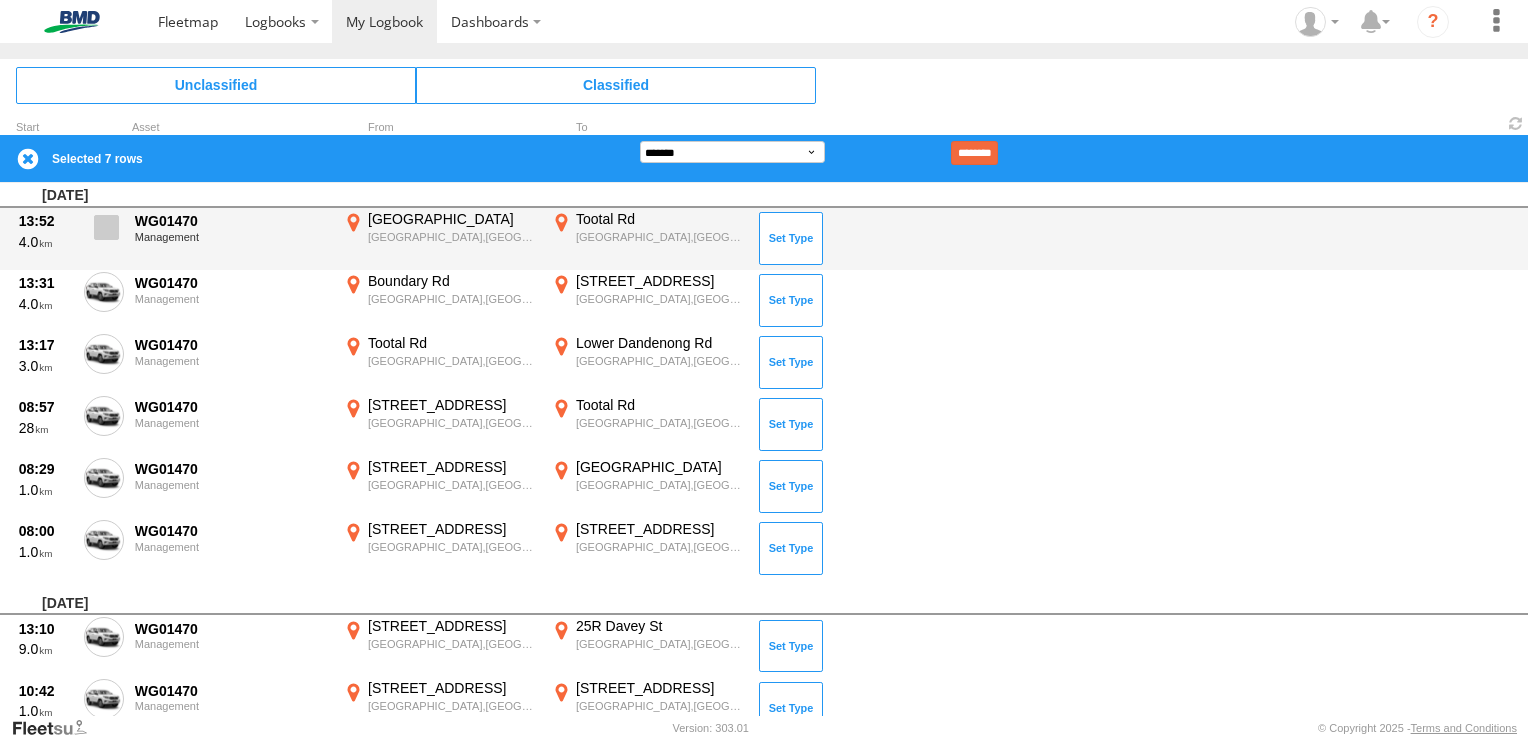 click at bounding box center (106, 227) 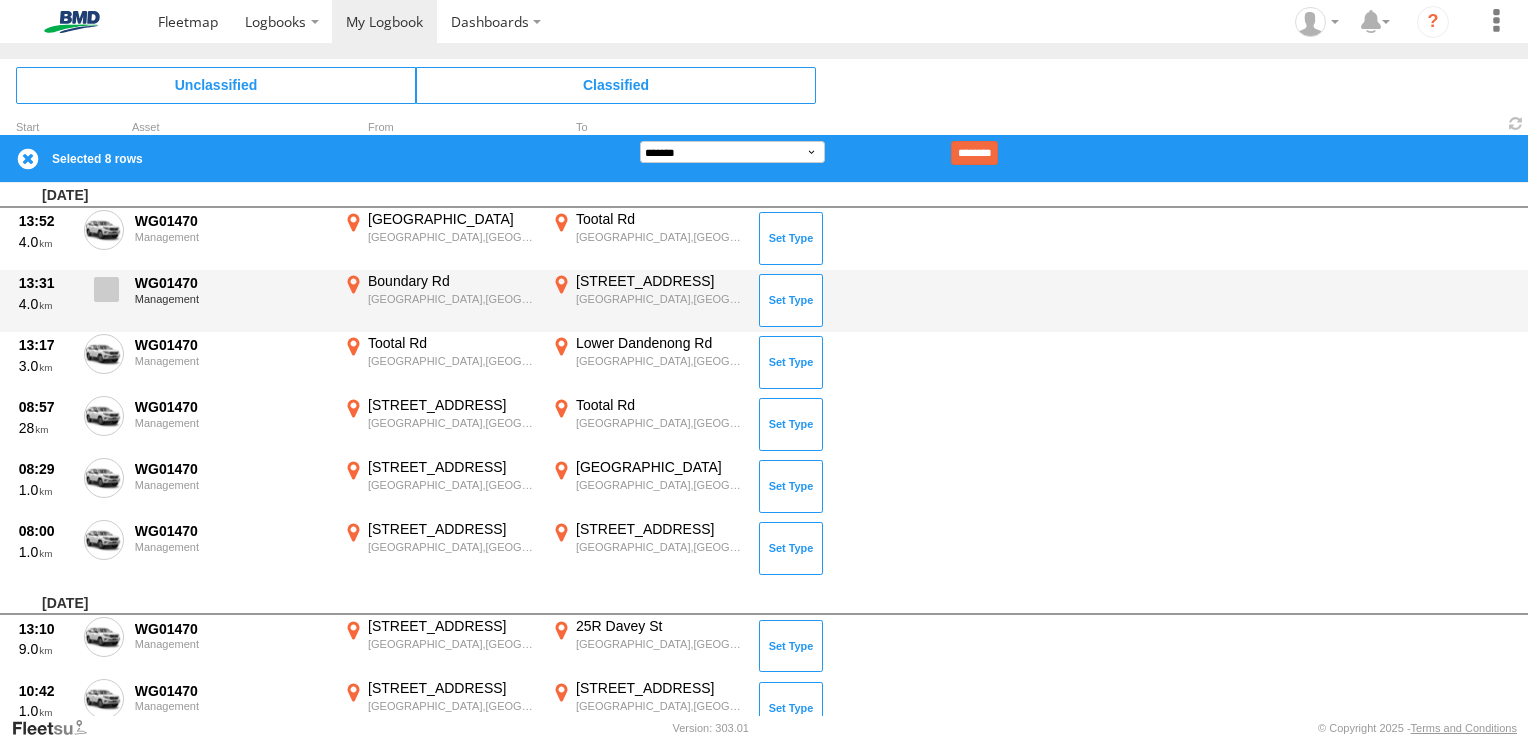 click at bounding box center (104, 295) 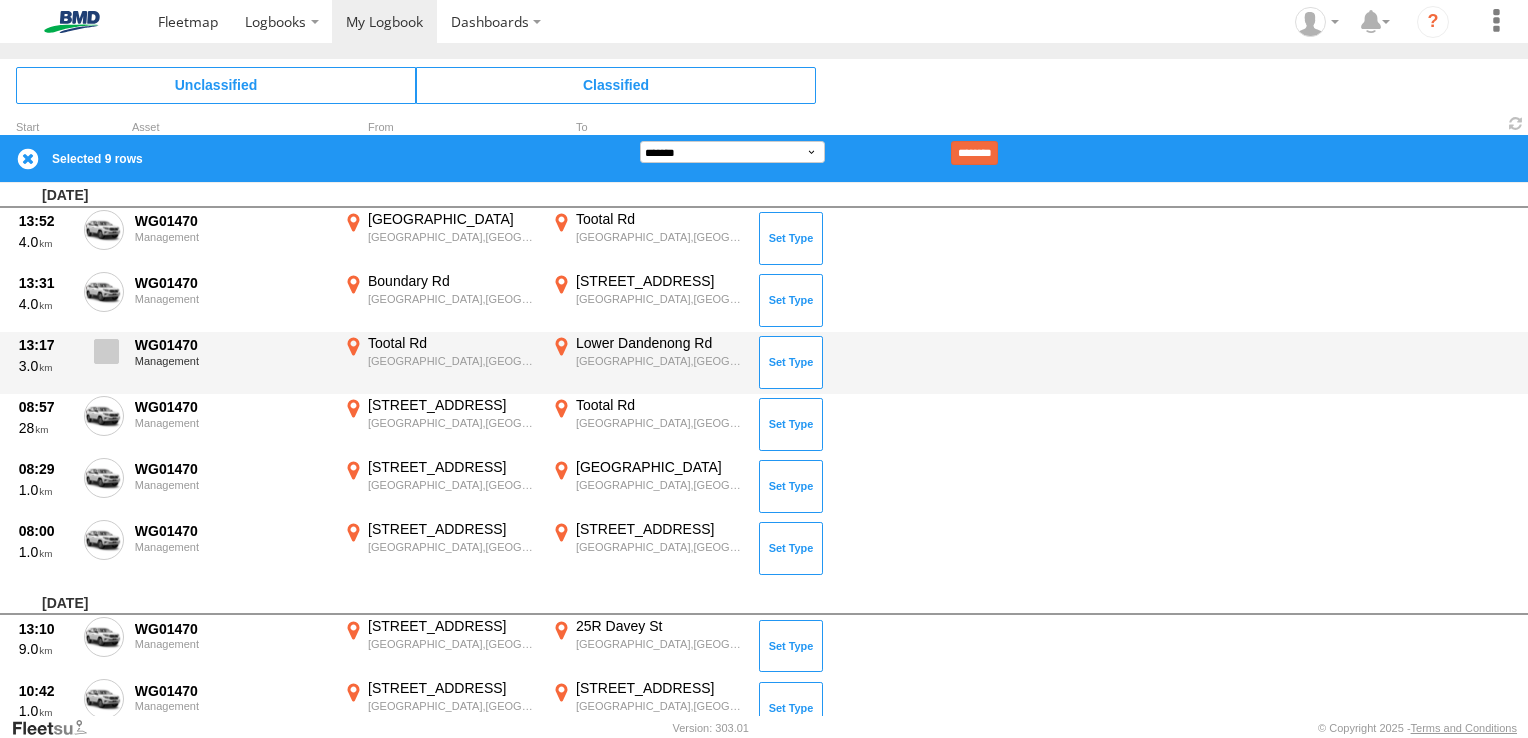 click at bounding box center (104, 357) 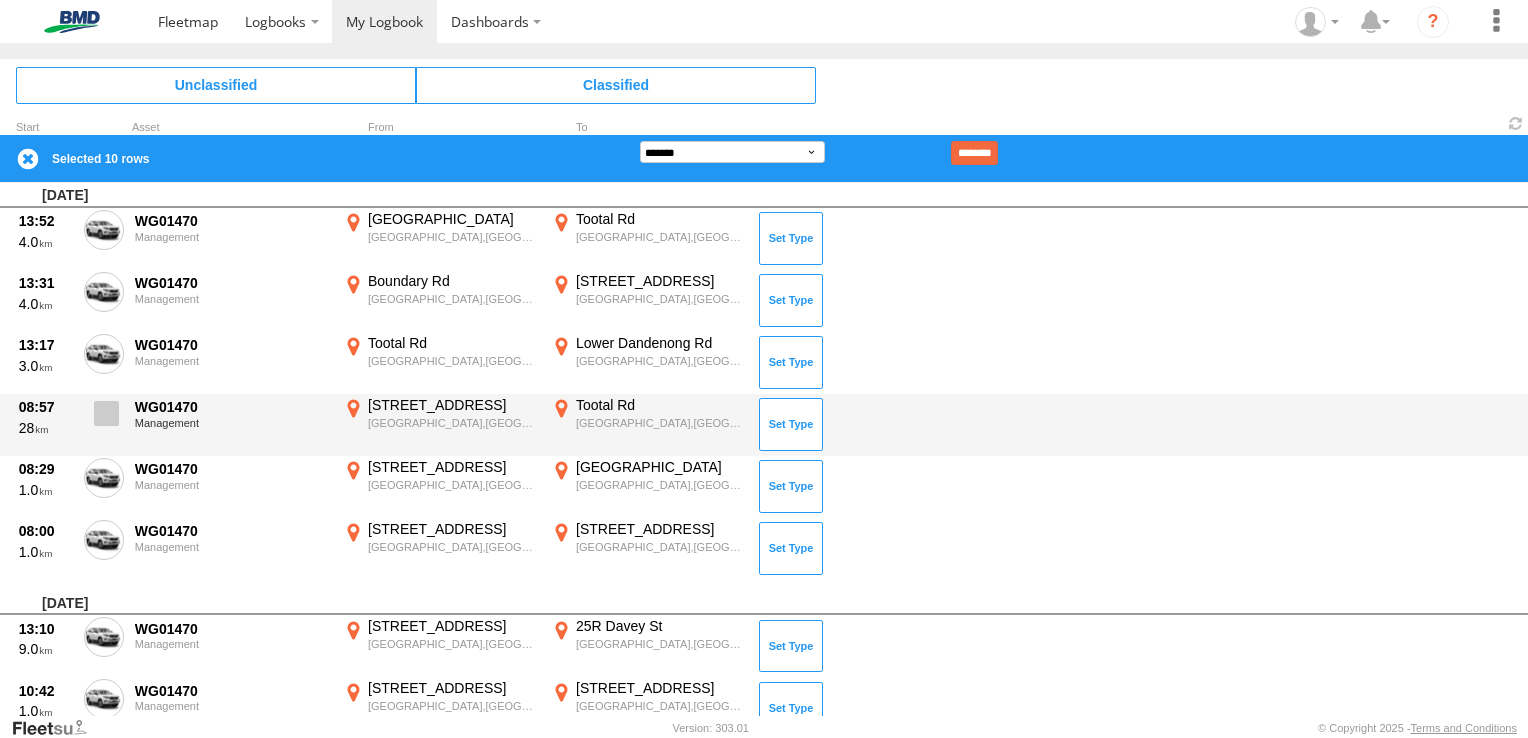 click at bounding box center (106, 413) 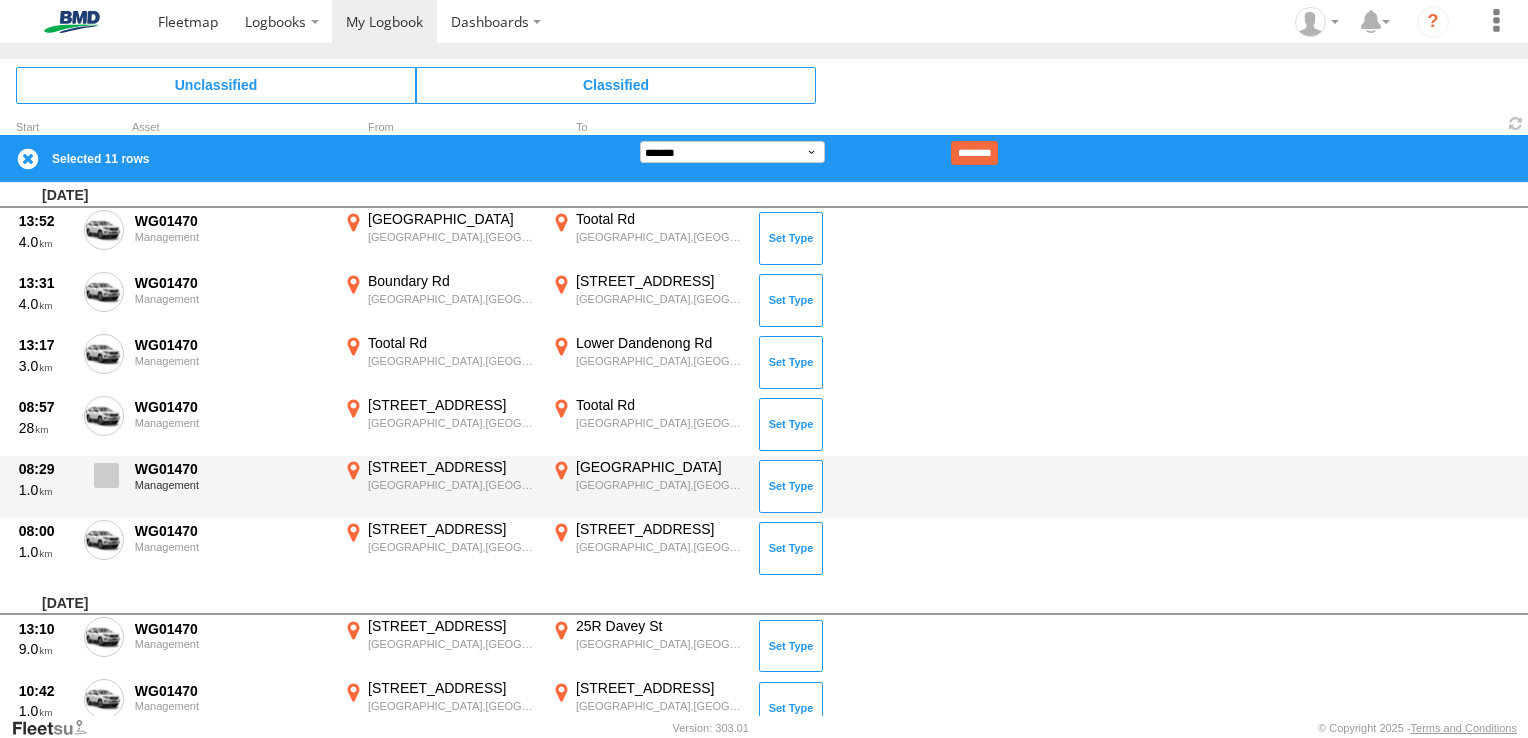 click at bounding box center (106, 475) 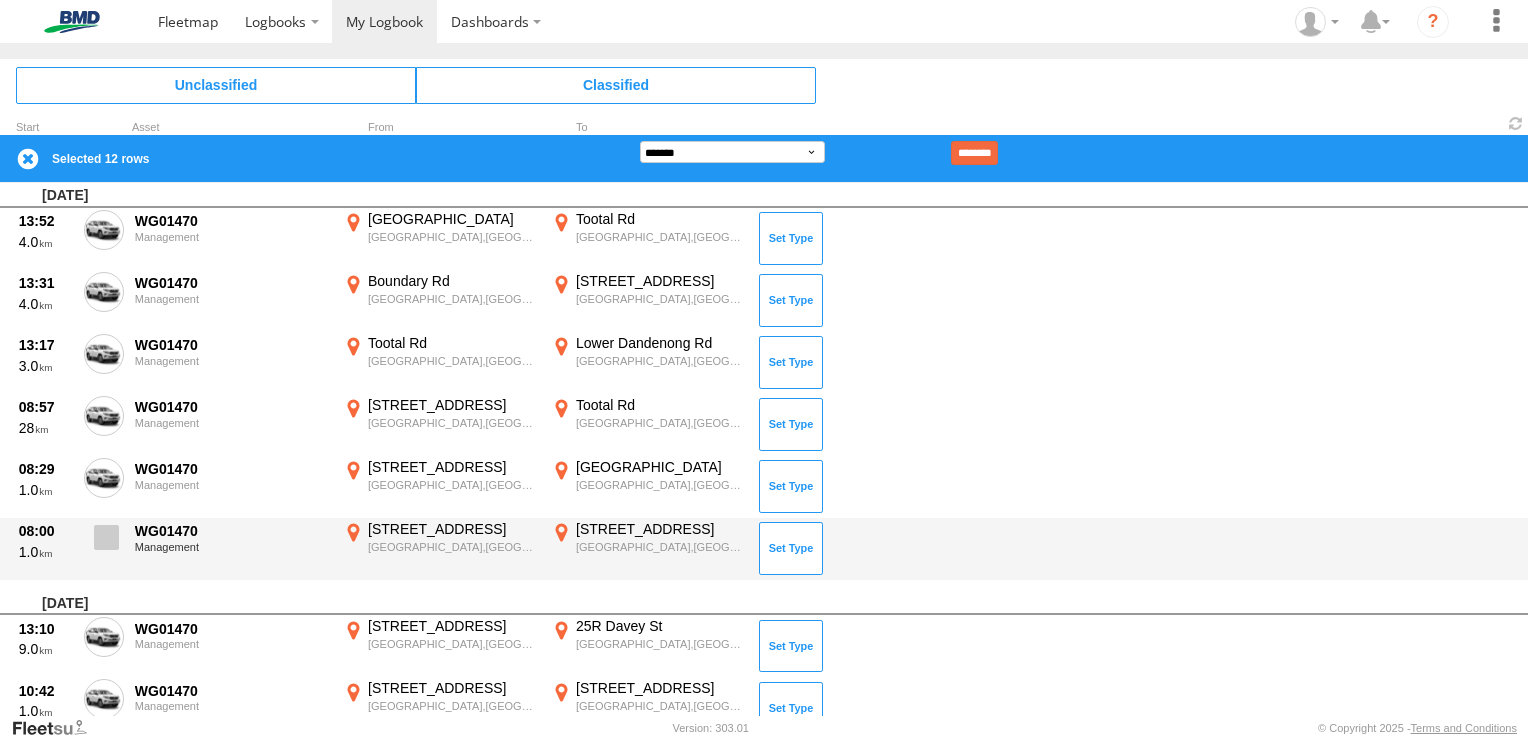 click at bounding box center (106, 537) 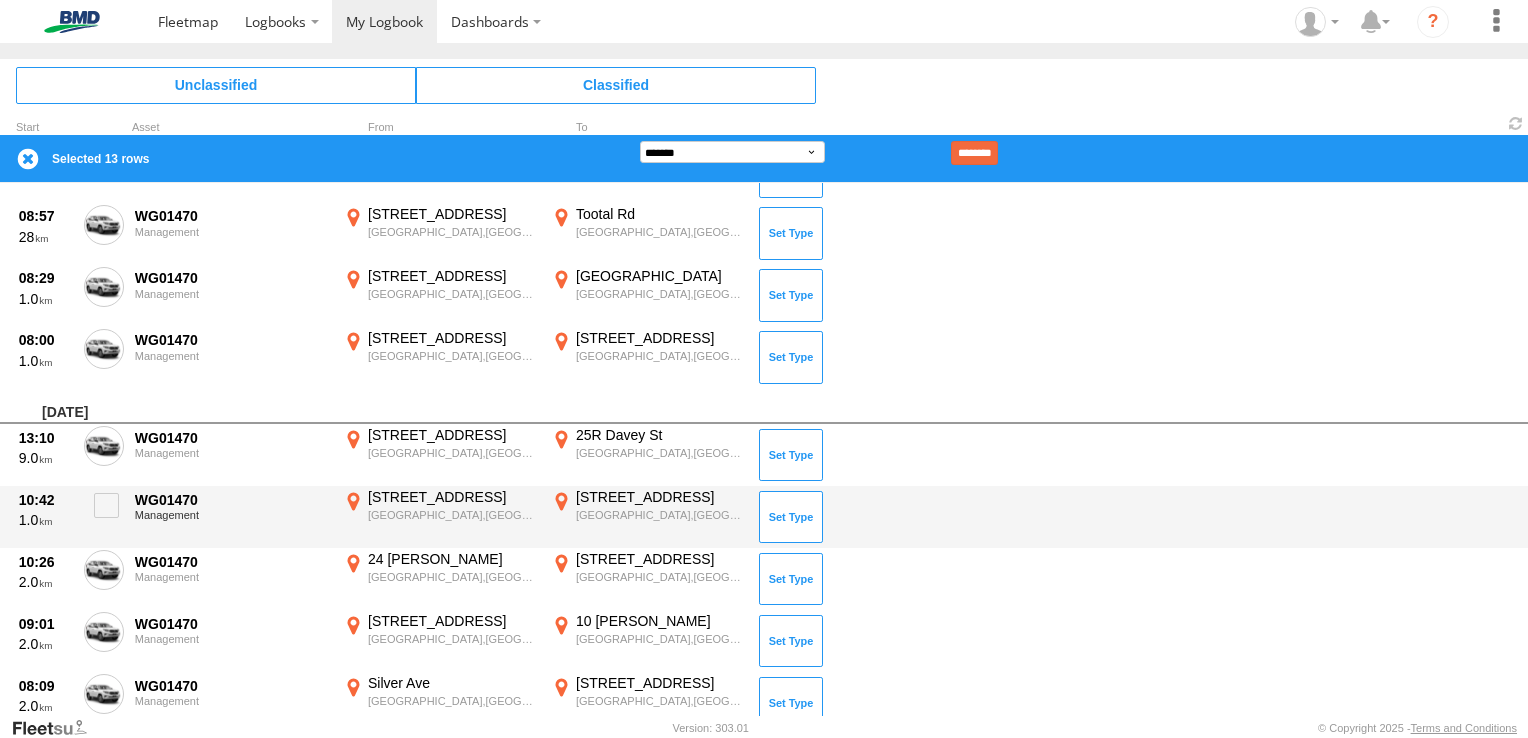 scroll, scrollTop: 1000, scrollLeft: 0, axis: vertical 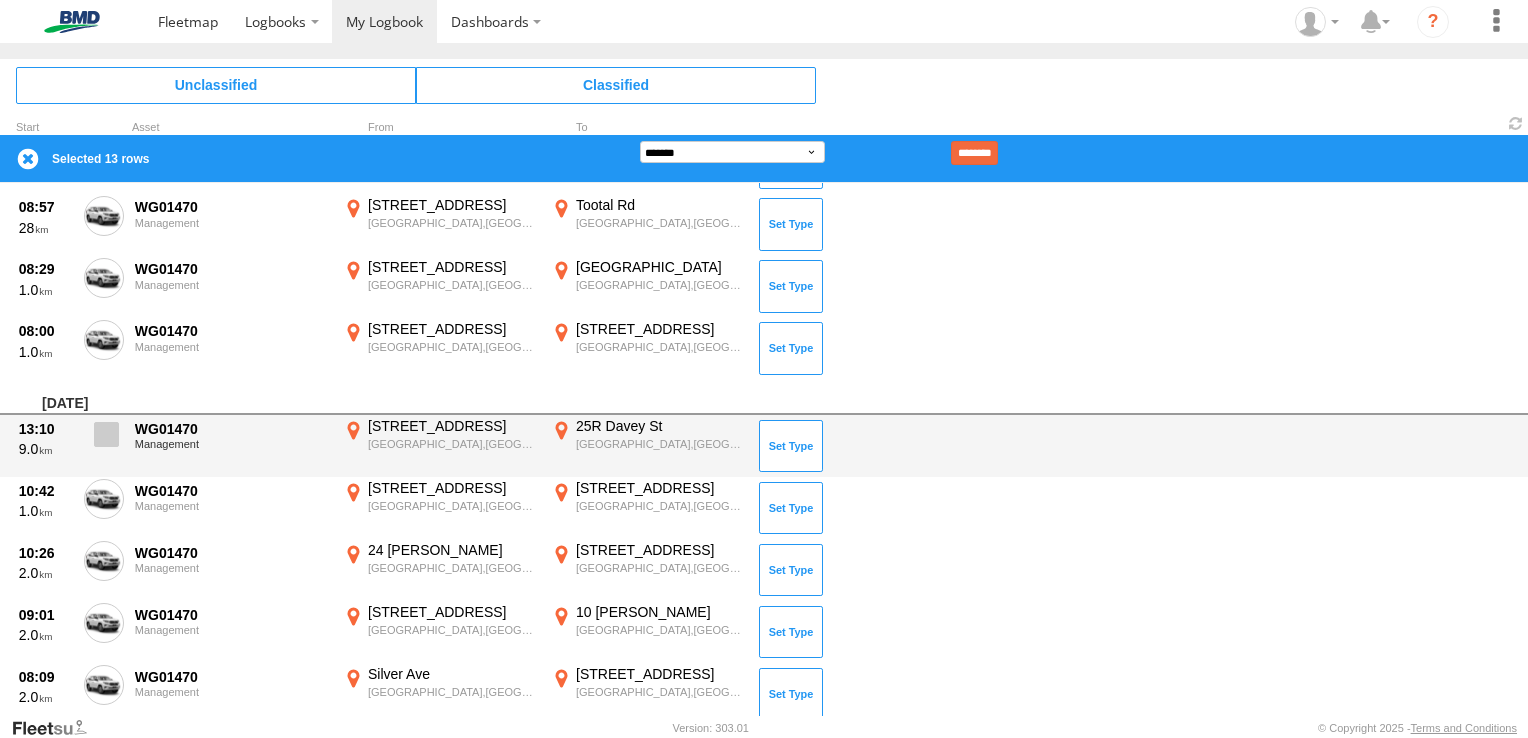 click at bounding box center [106, 434] 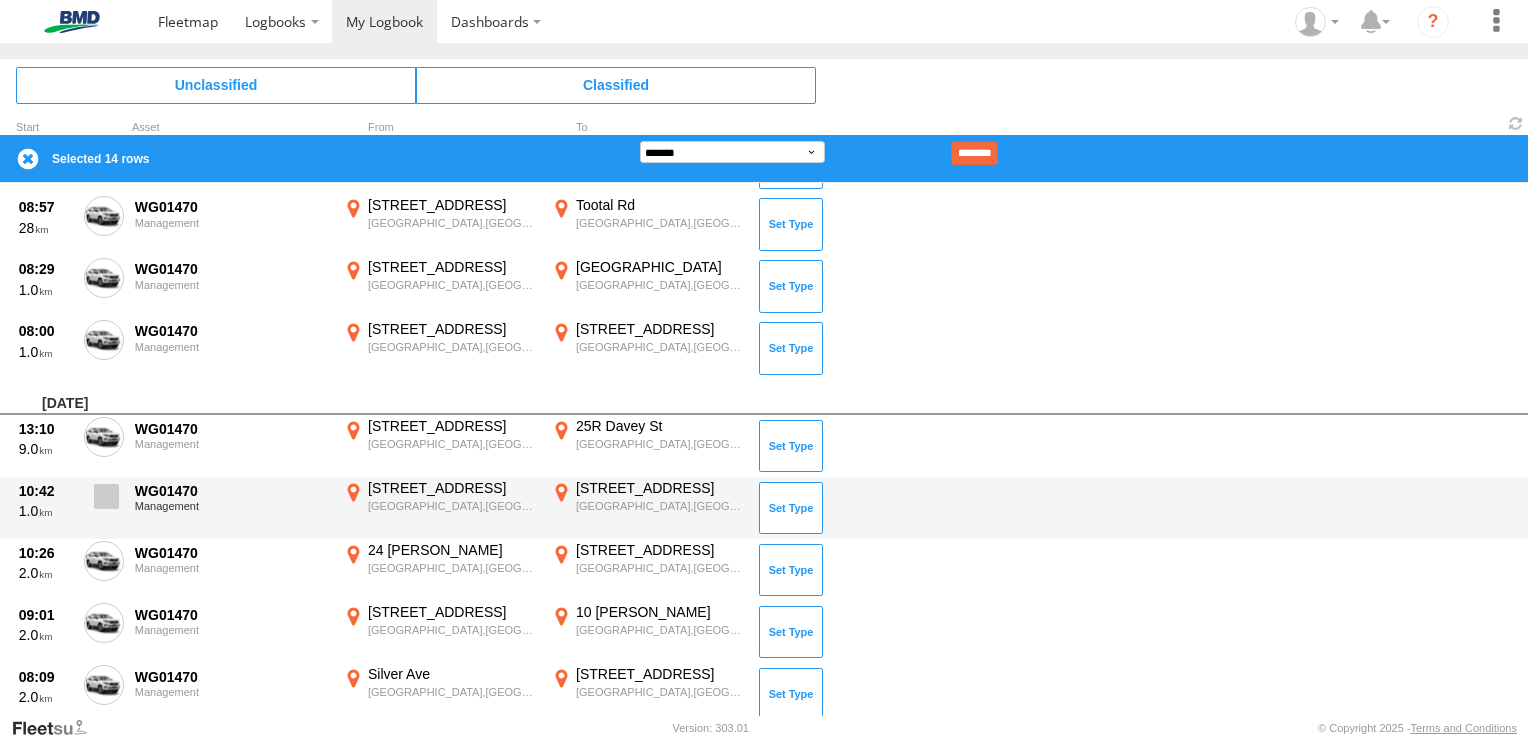 click at bounding box center [106, 496] 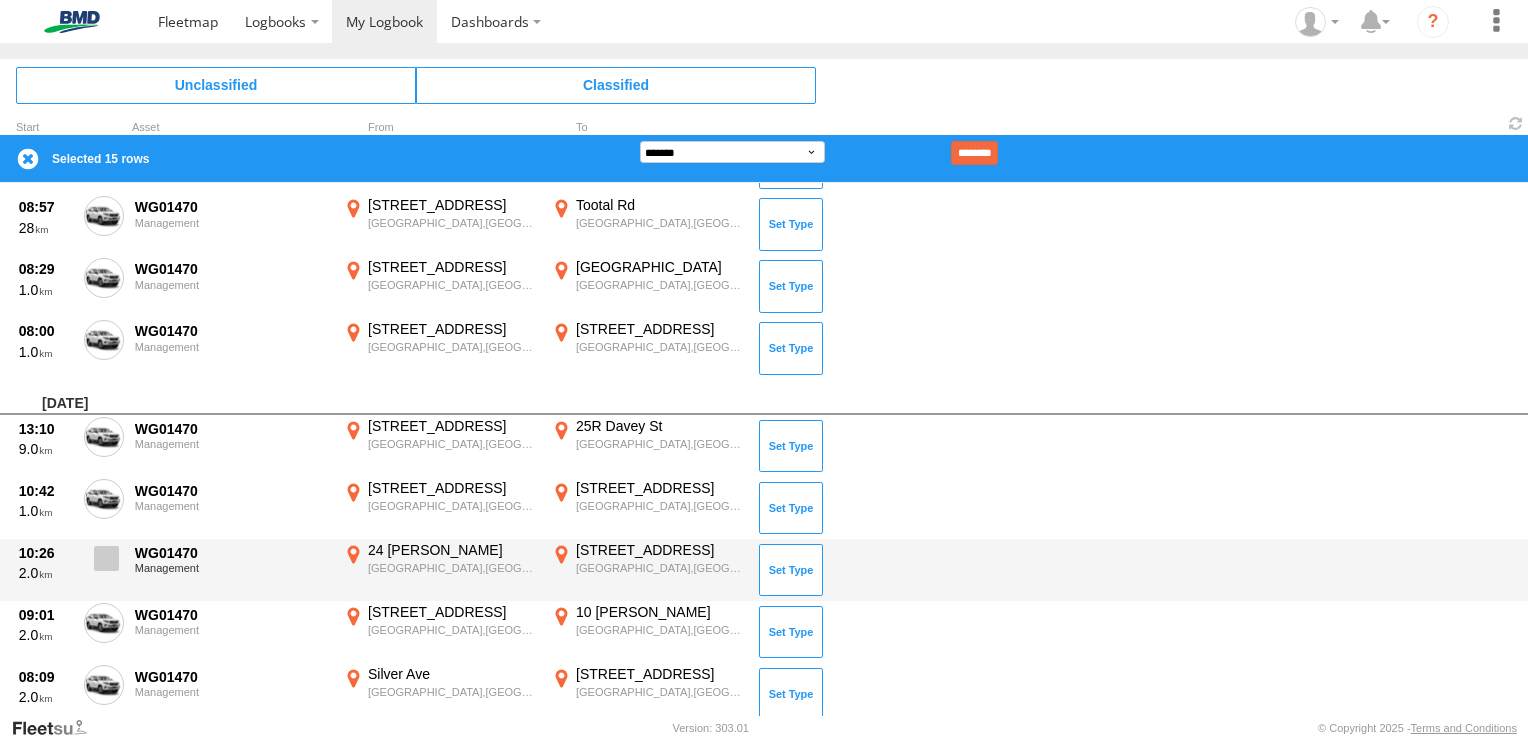 click at bounding box center [106, 558] 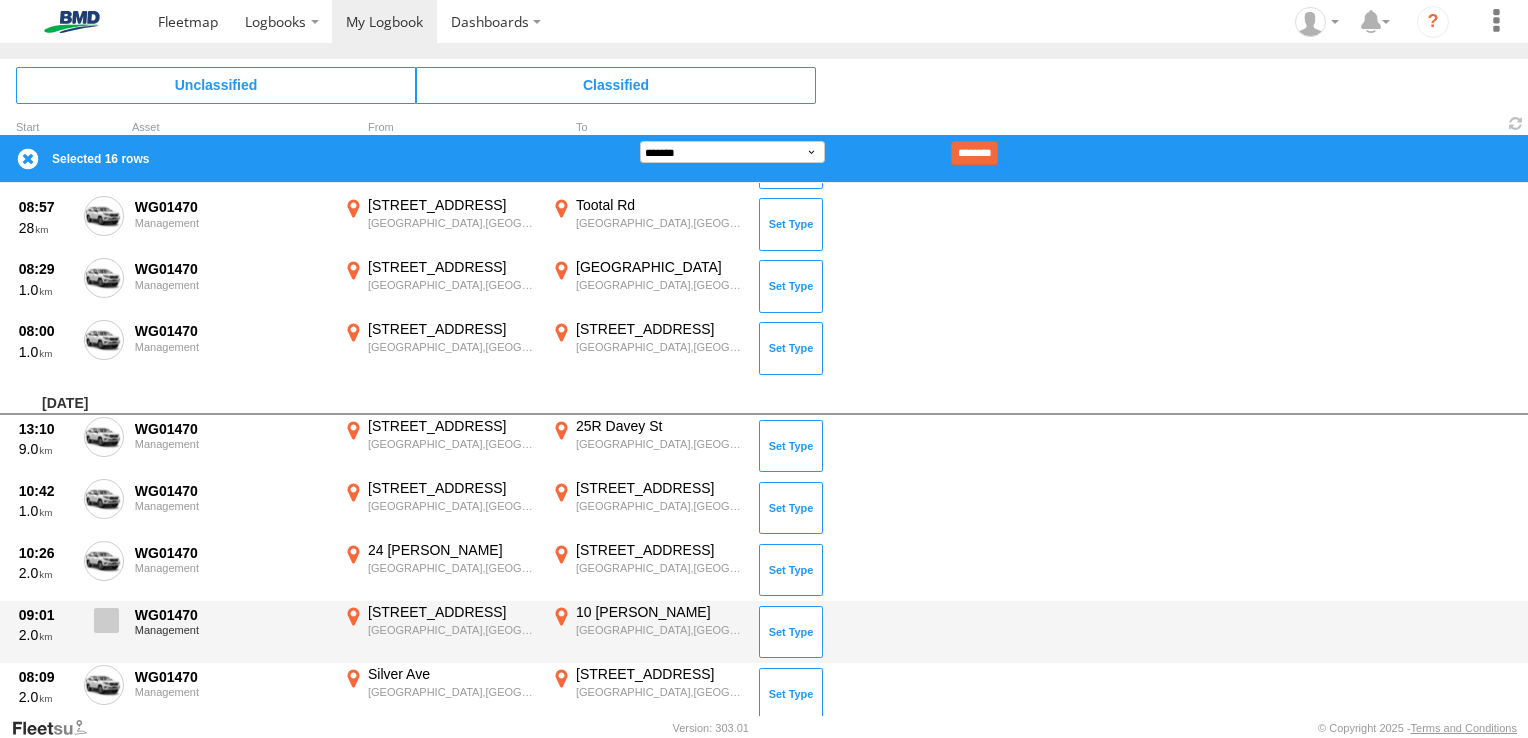 click at bounding box center (106, 620) 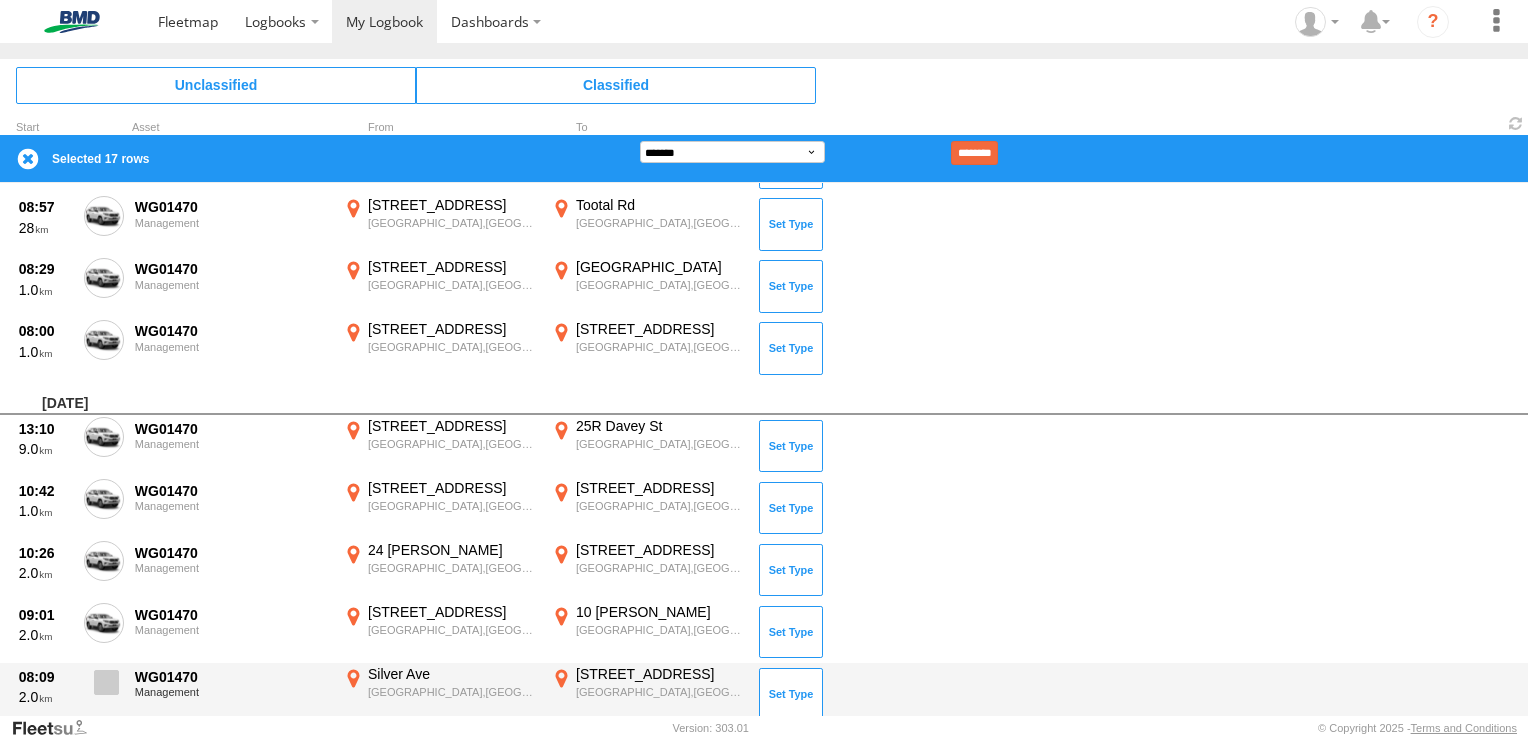 click at bounding box center [106, 682] 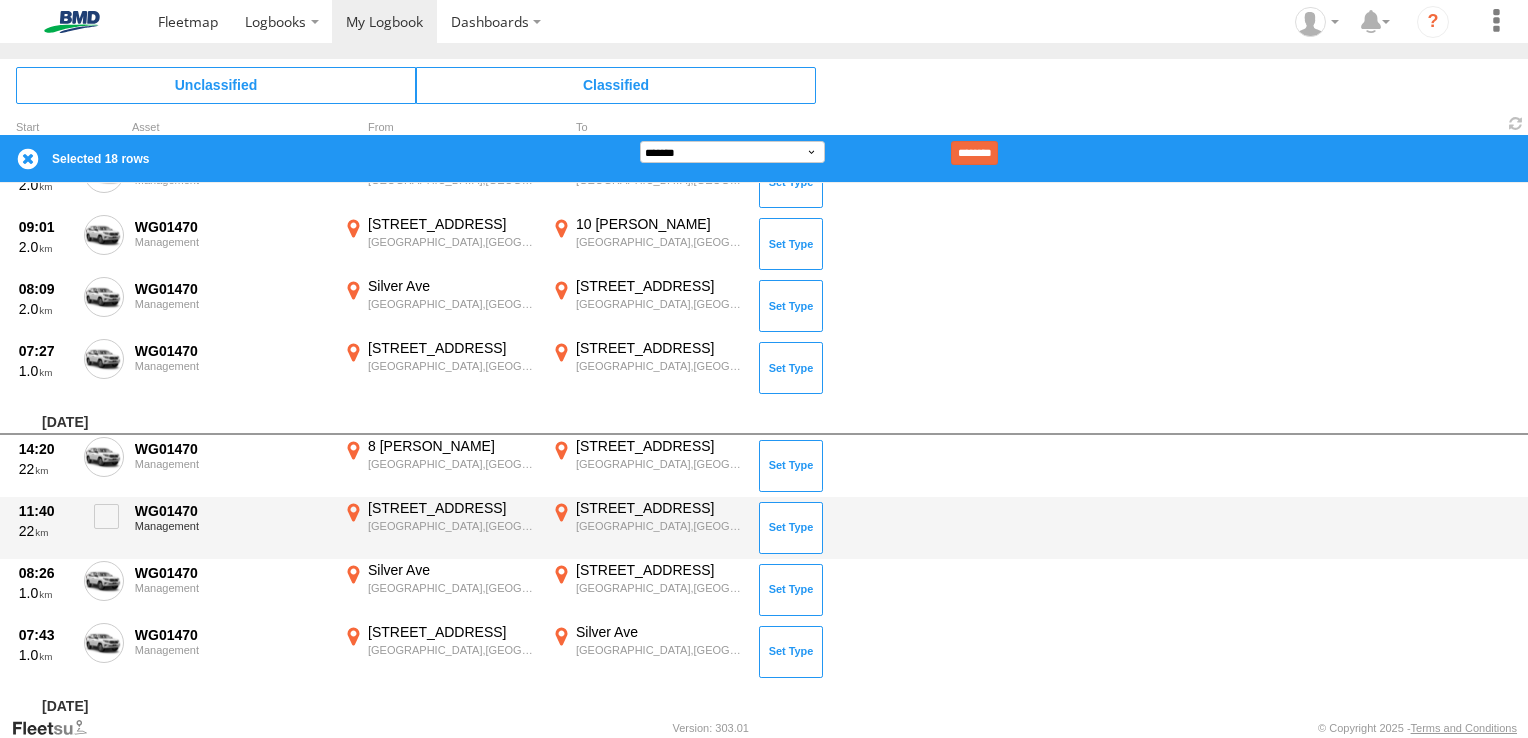 scroll, scrollTop: 1400, scrollLeft: 0, axis: vertical 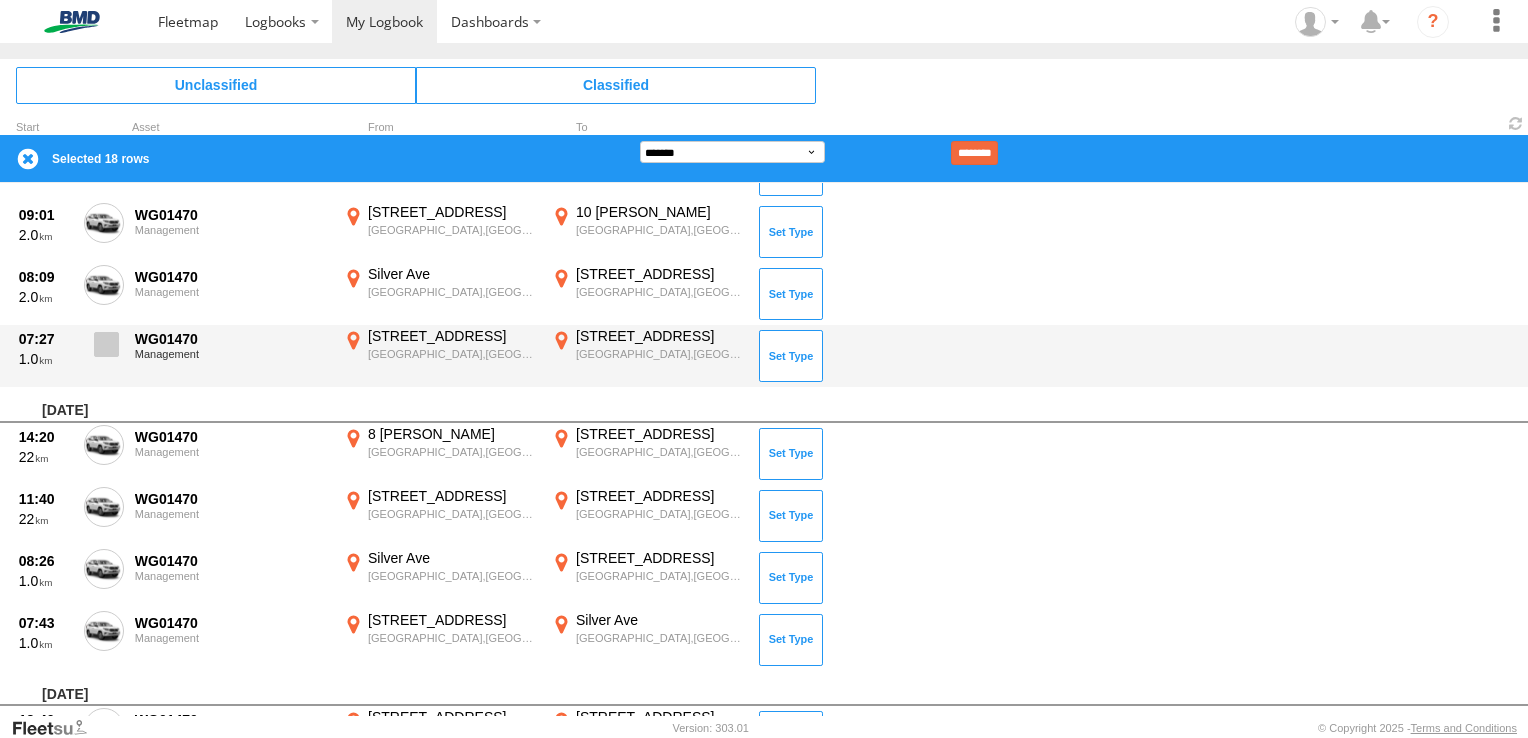 click at bounding box center (106, 344) 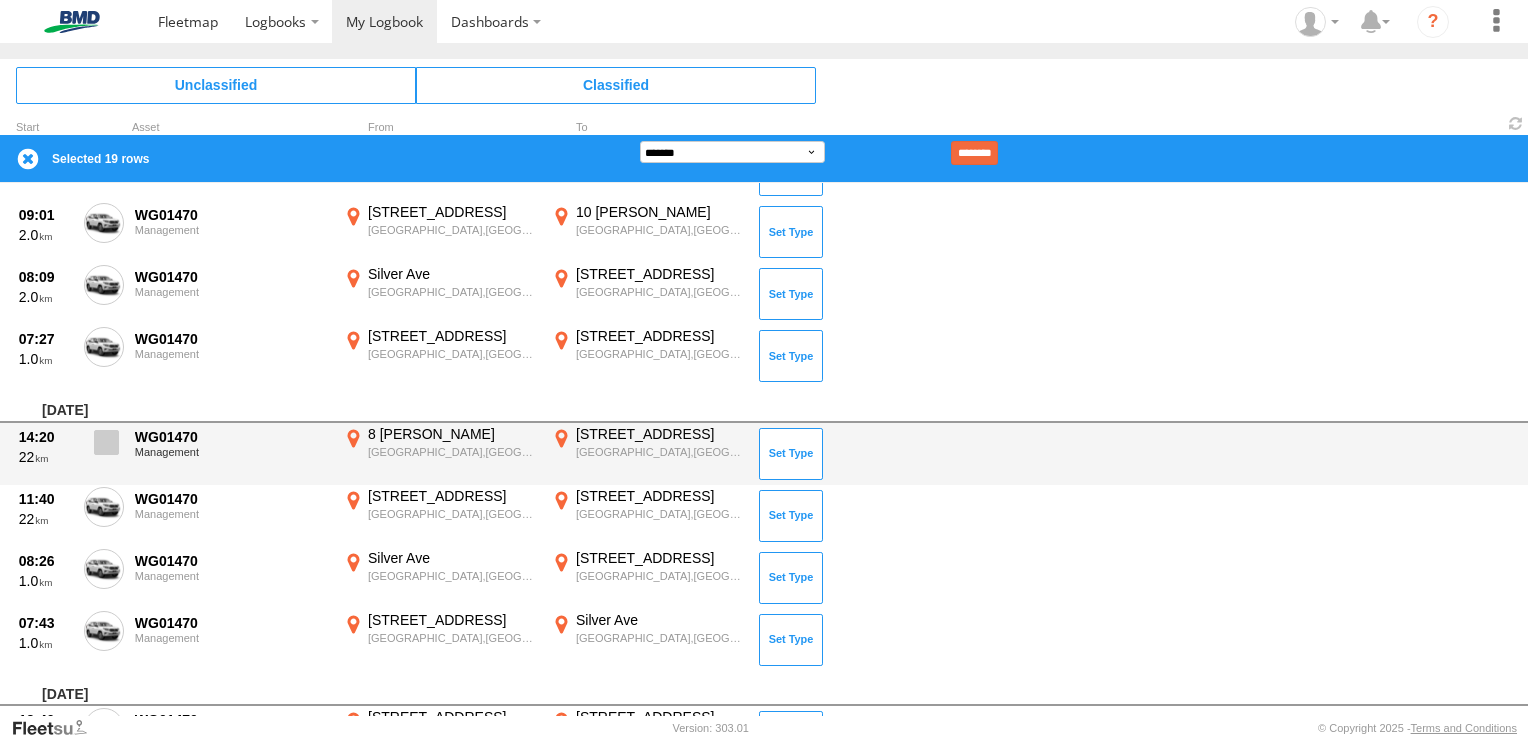 click at bounding box center (106, 442) 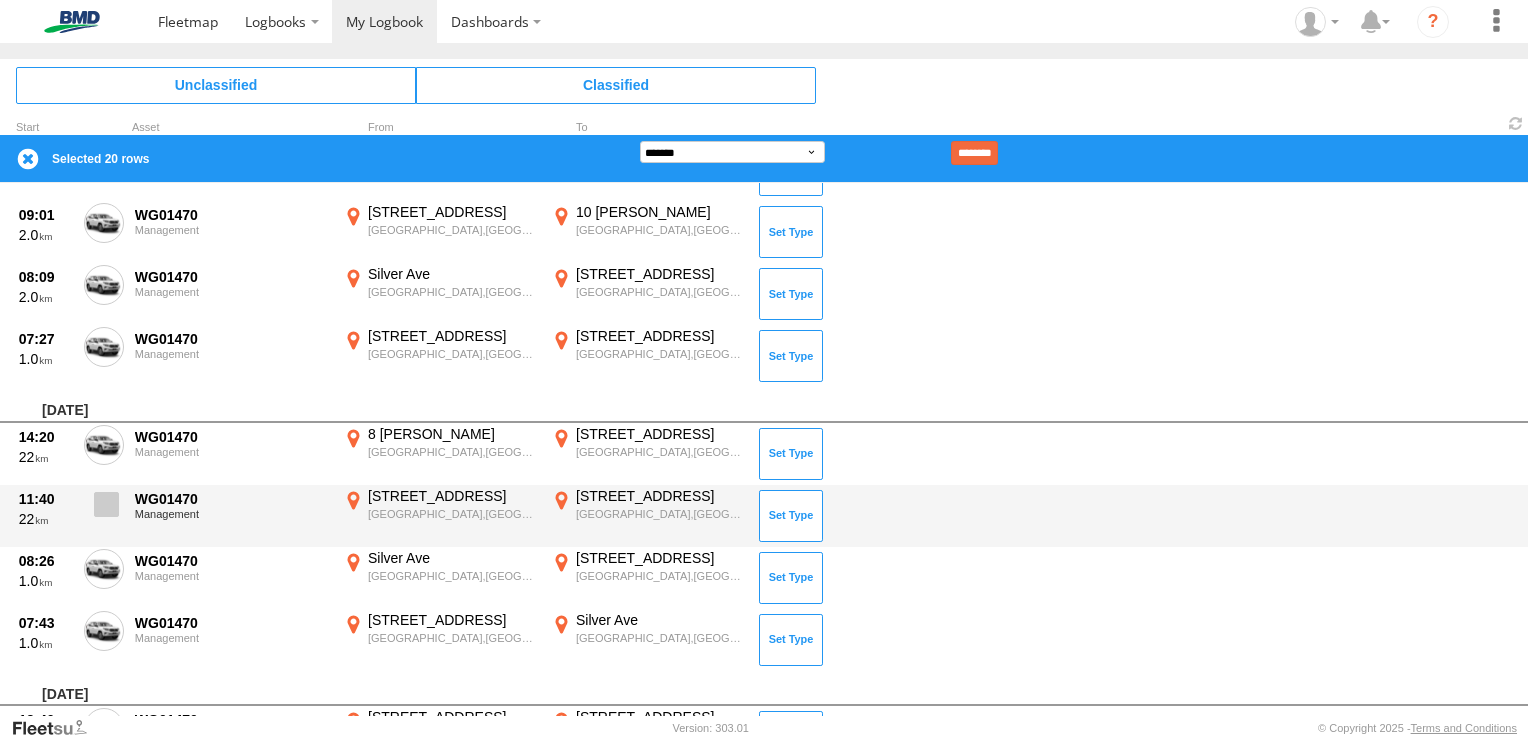 click at bounding box center [104, 510] 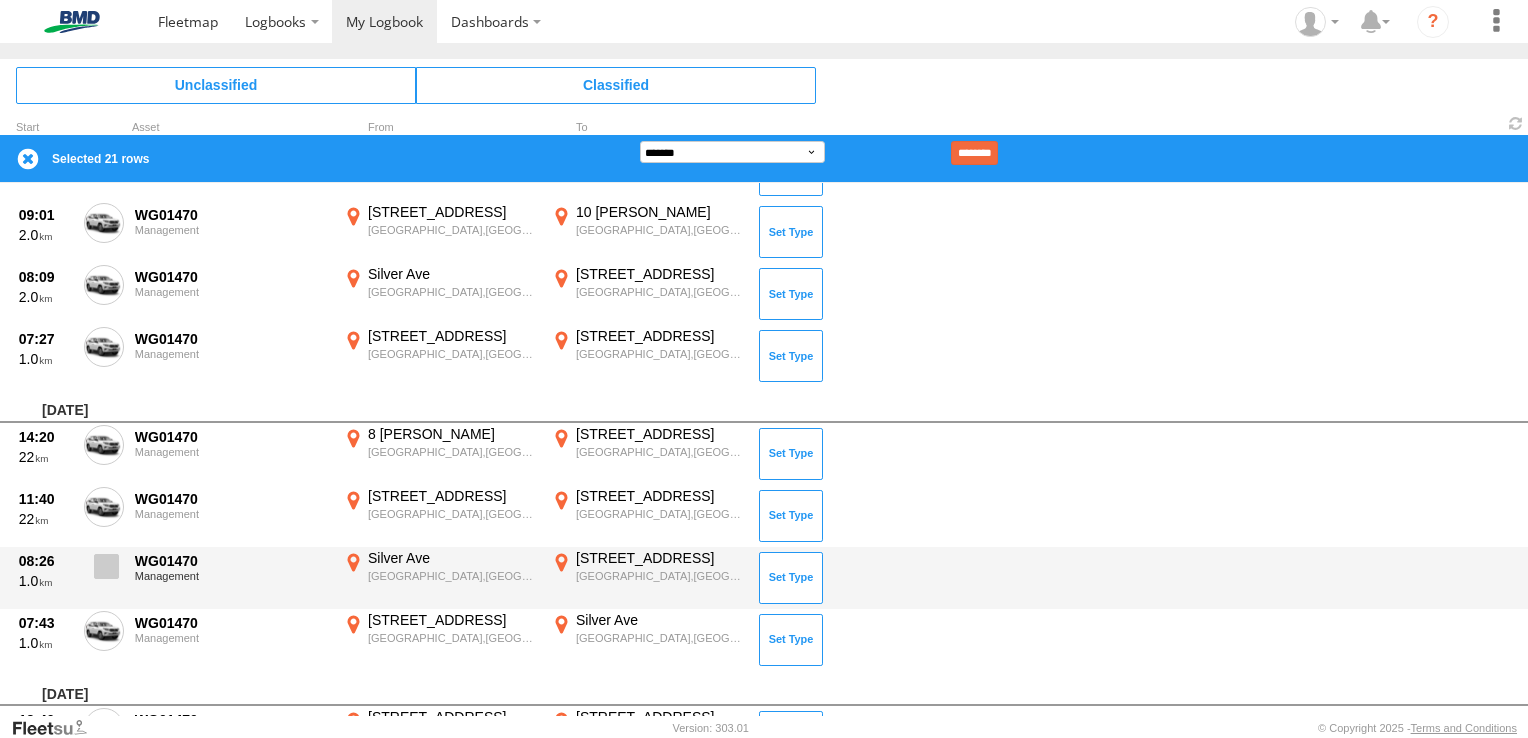 click at bounding box center (106, 566) 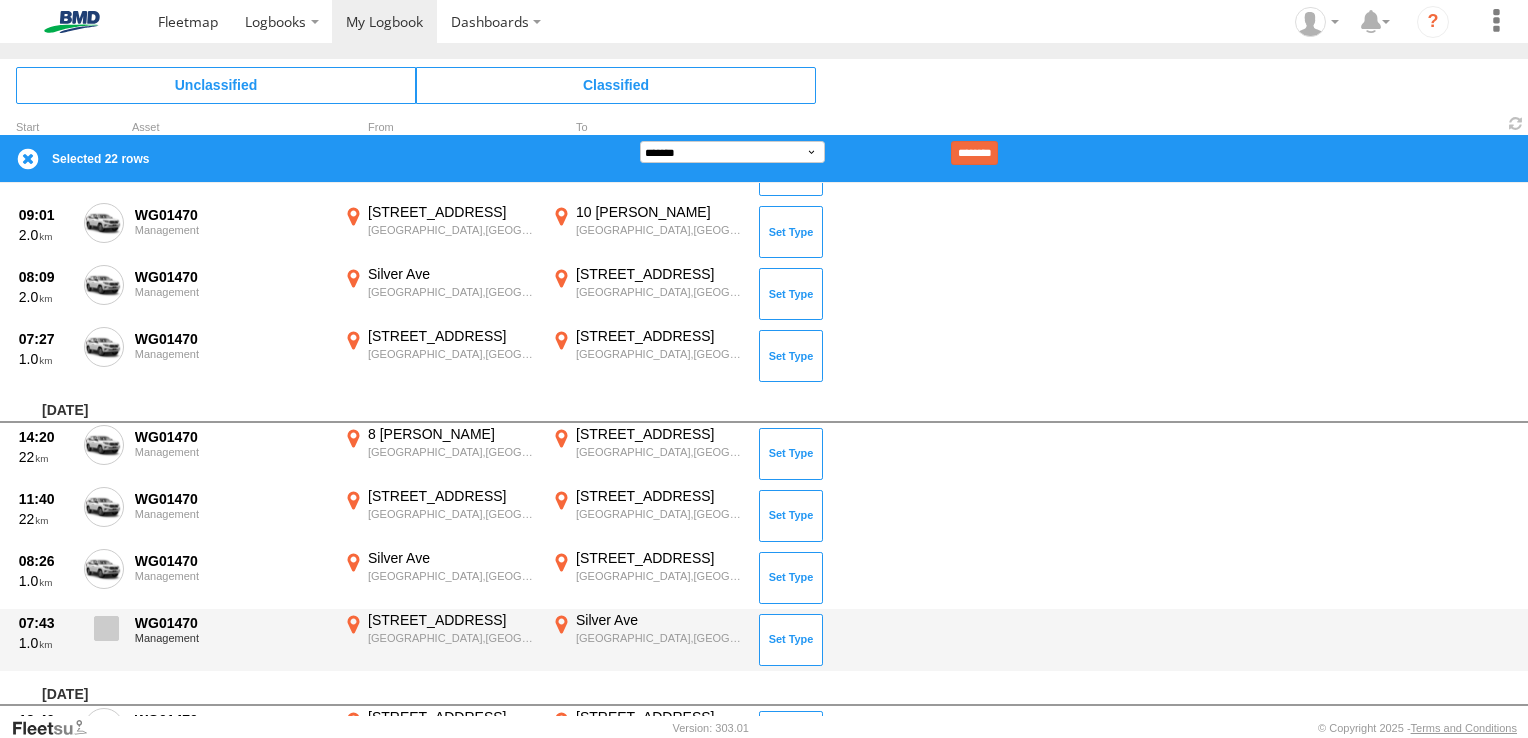 click at bounding box center [106, 628] 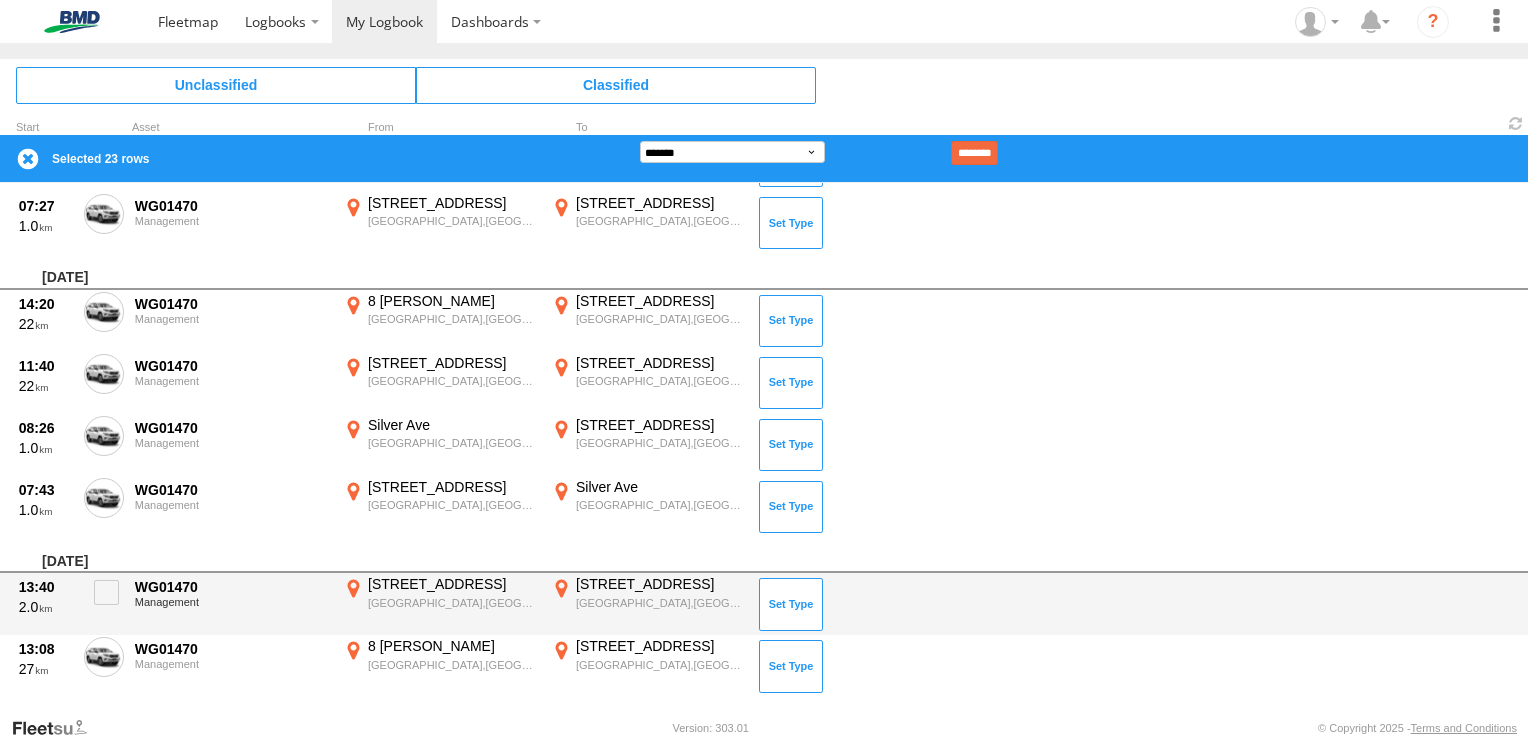 scroll, scrollTop: 1542, scrollLeft: 0, axis: vertical 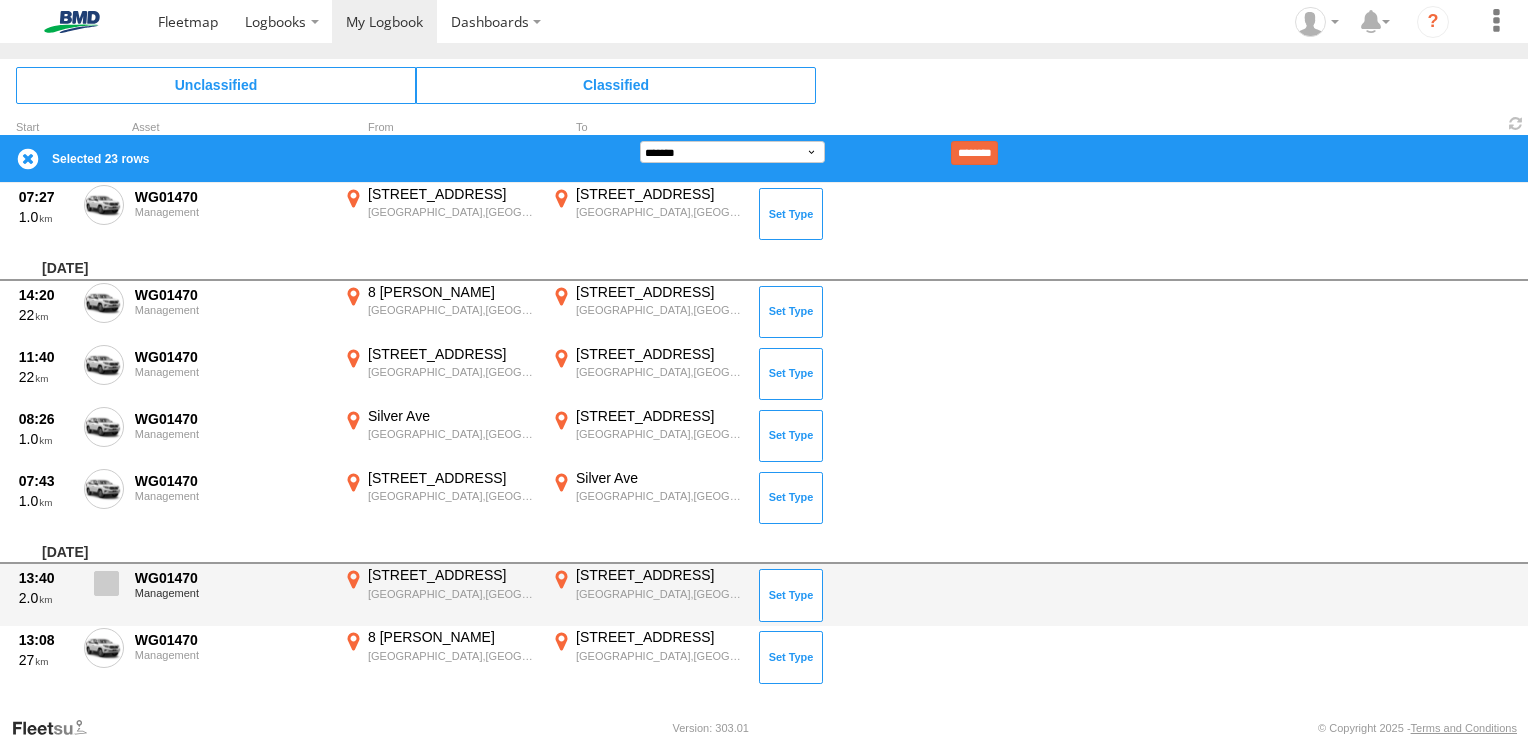 click at bounding box center (106, 583) 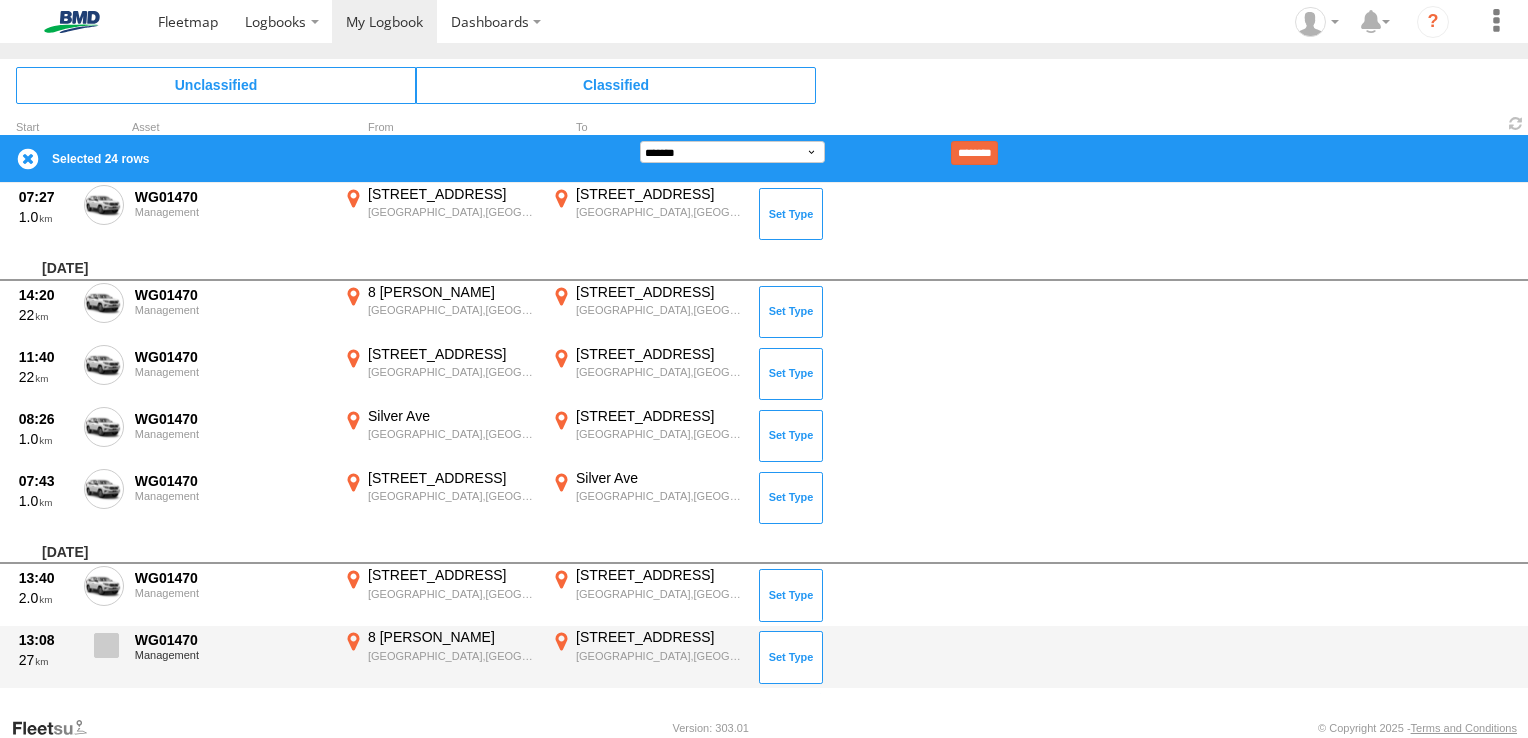 click at bounding box center (106, 645) 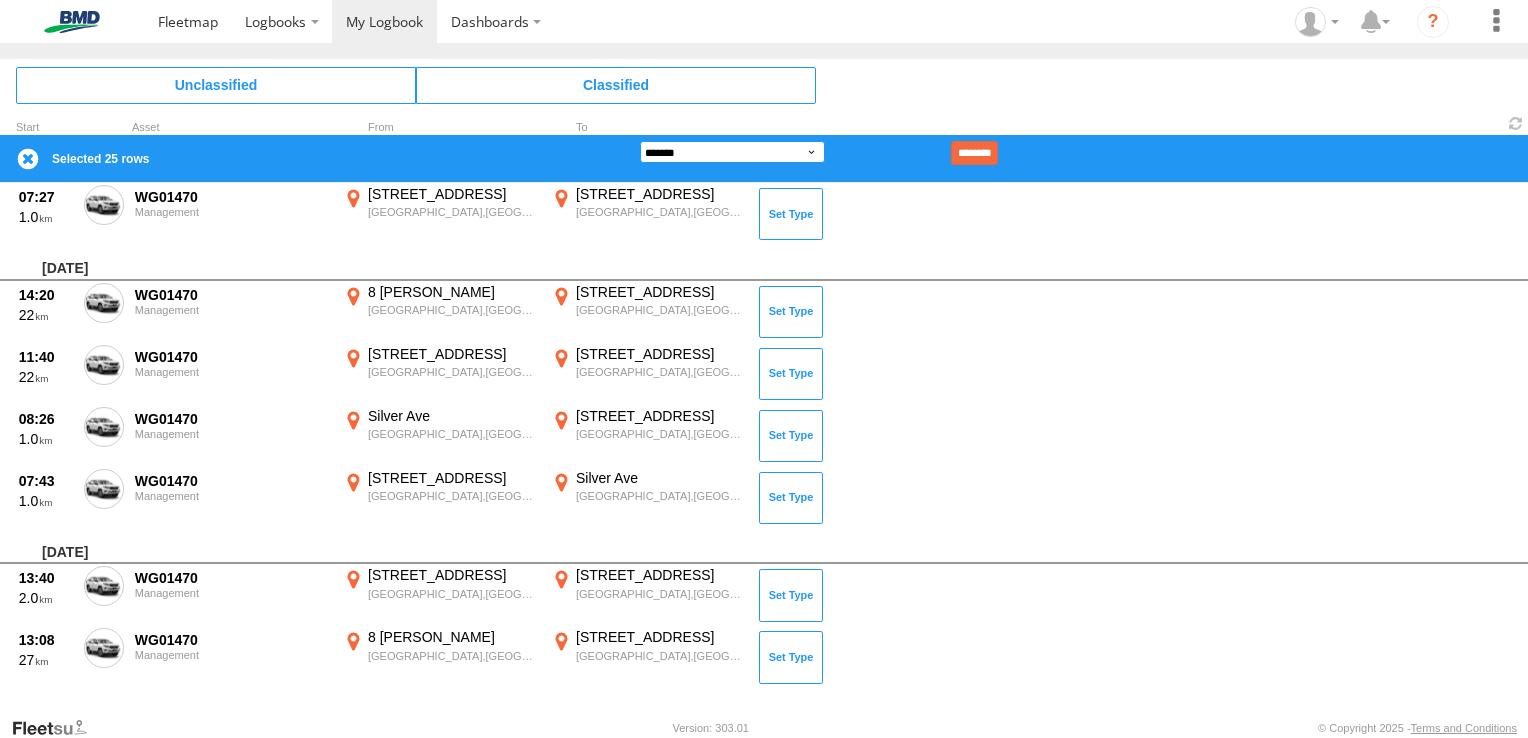 click on "**********" at bounding box center [732, 152] 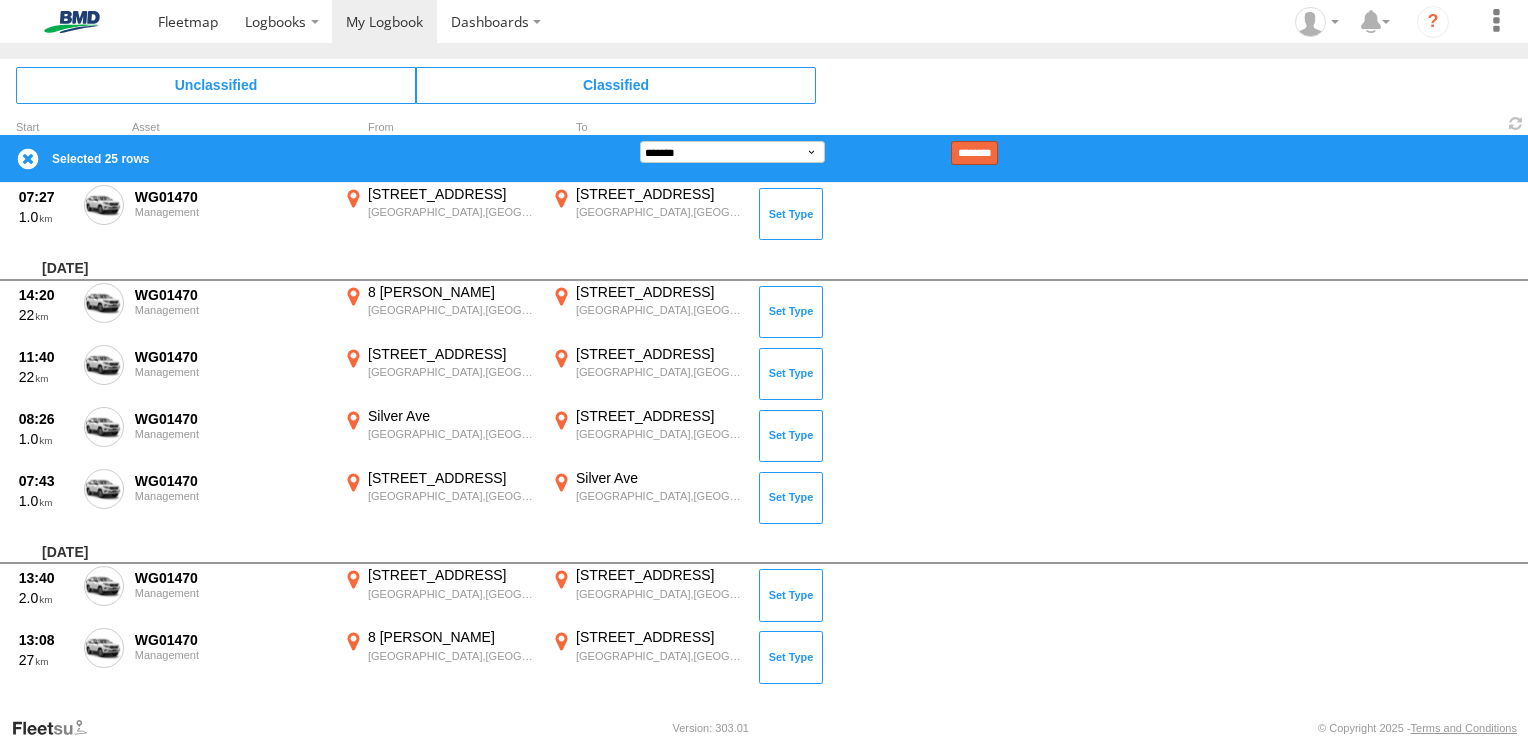 click on "********" at bounding box center [974, 153] 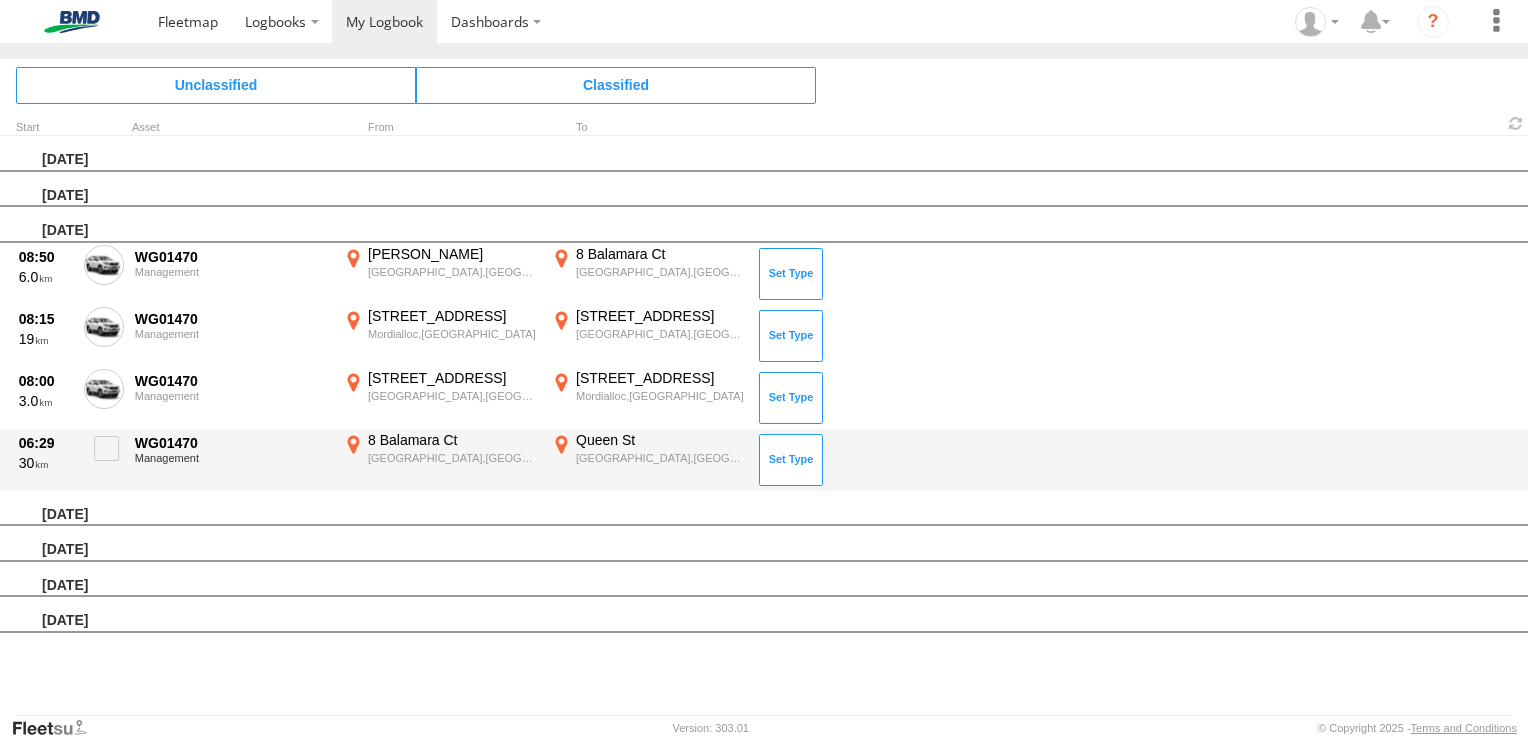 scroll, scrollTop: 0, scrollLeft: 0, axis: both 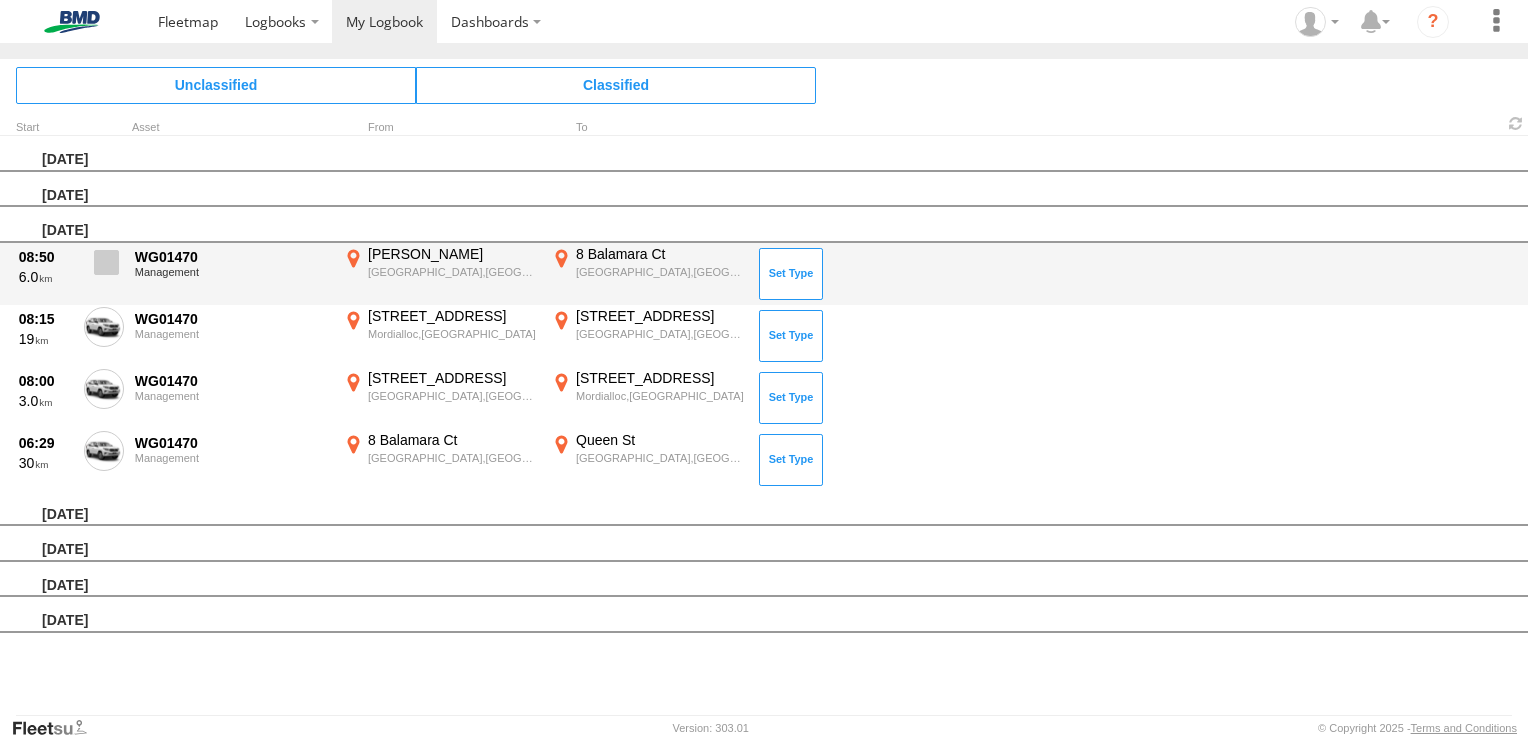 click at bounding box center [106, 262] 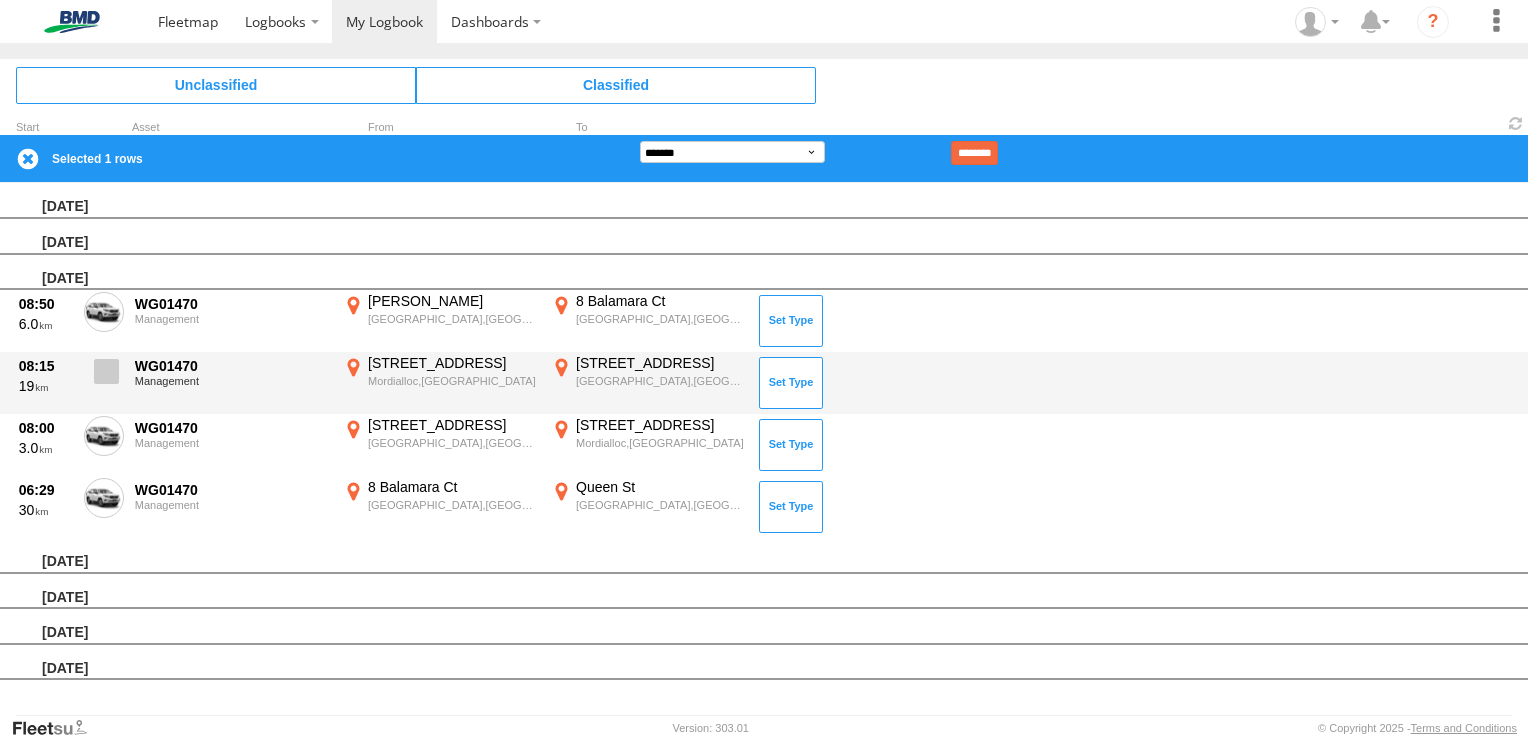 click at bounding box center [106, 371] 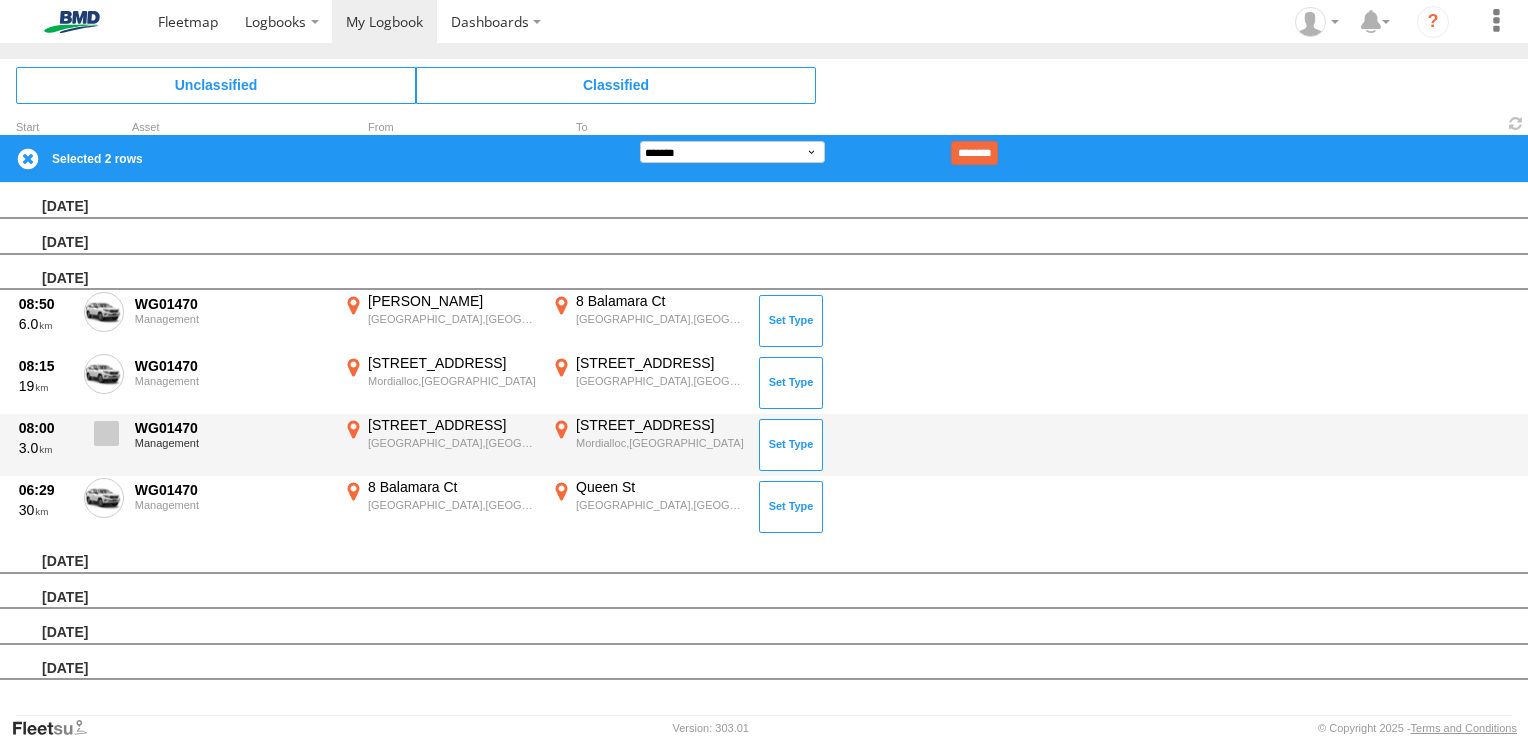 click at bounding box center (106, 433) 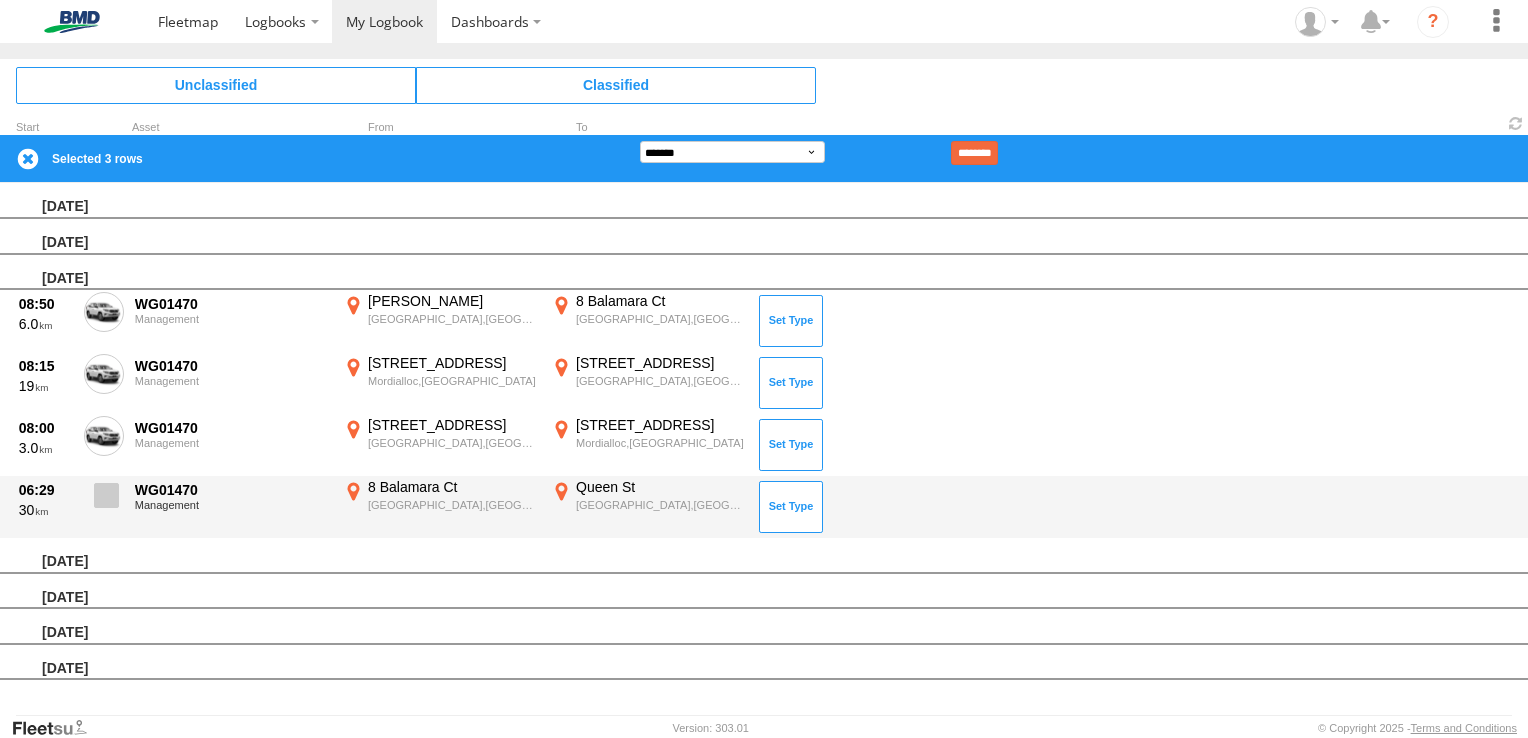 click at bounding box center [106, 495] 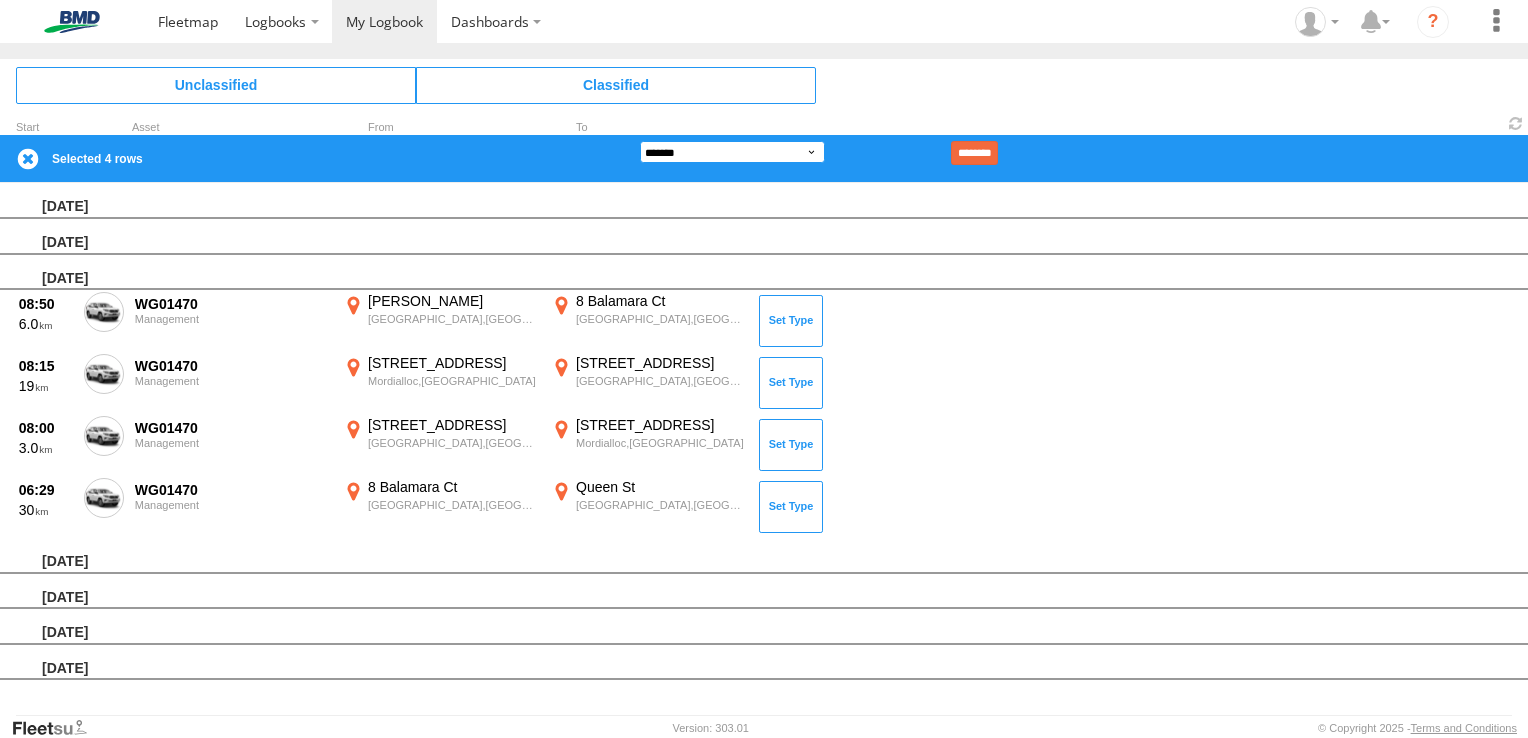 click on "**********" at bounding box center (732, 152) 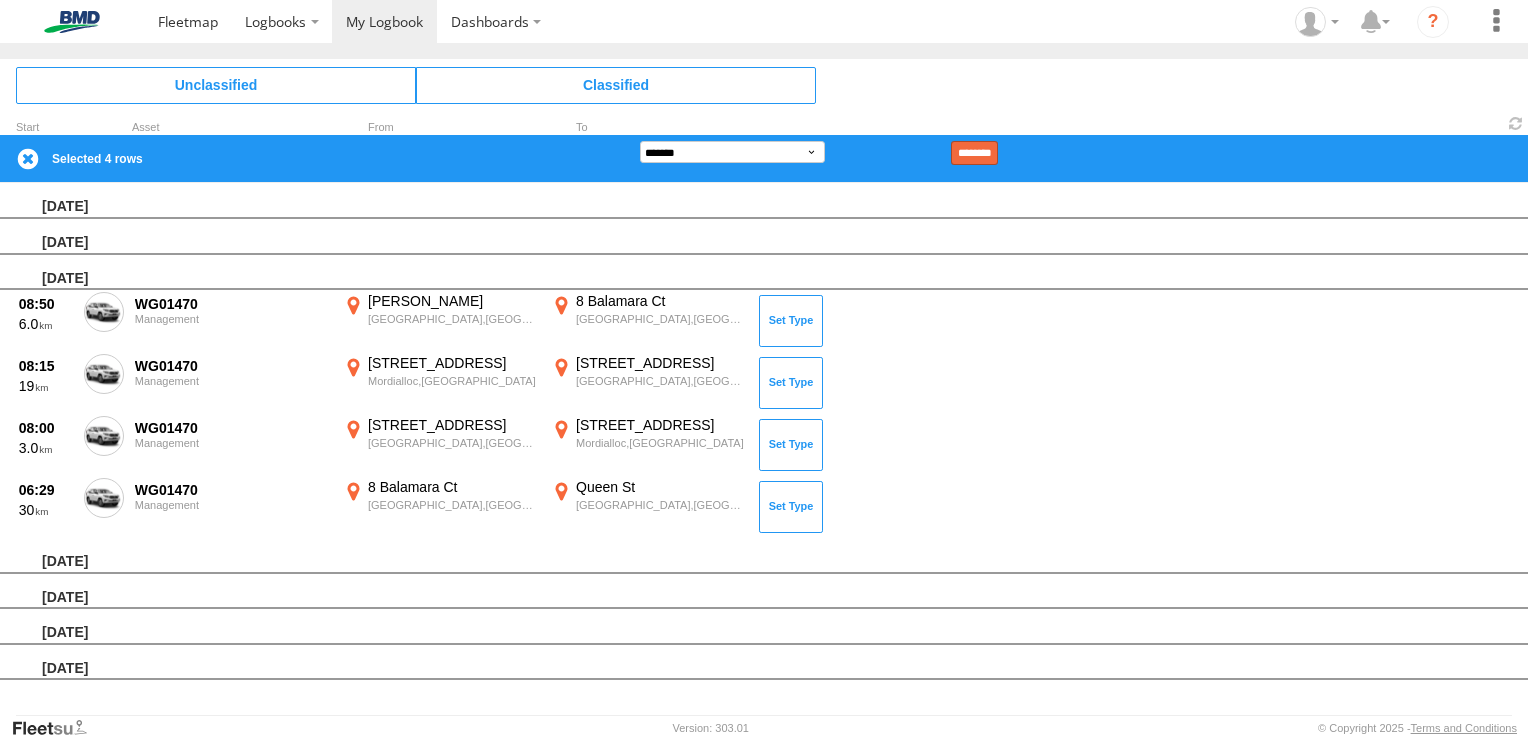 click on "********" at bounding box center (974, 153) 